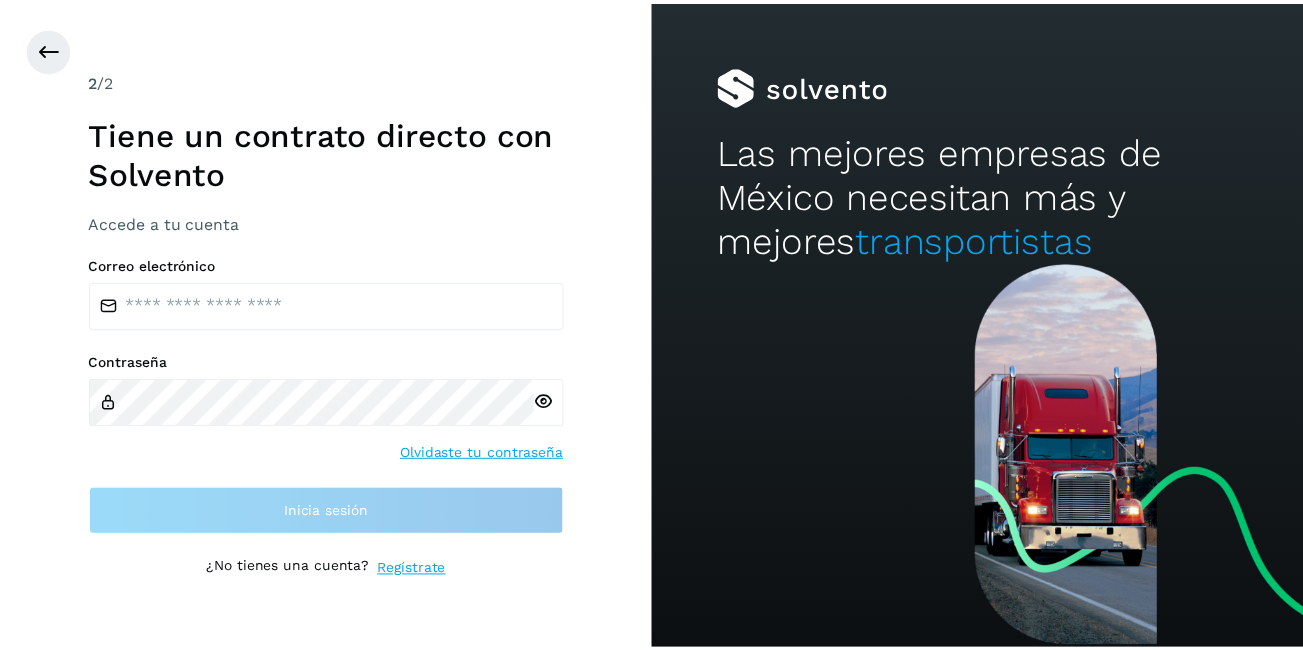 scroll, scrollTop: 0, scrollLeft: 0, axis: both 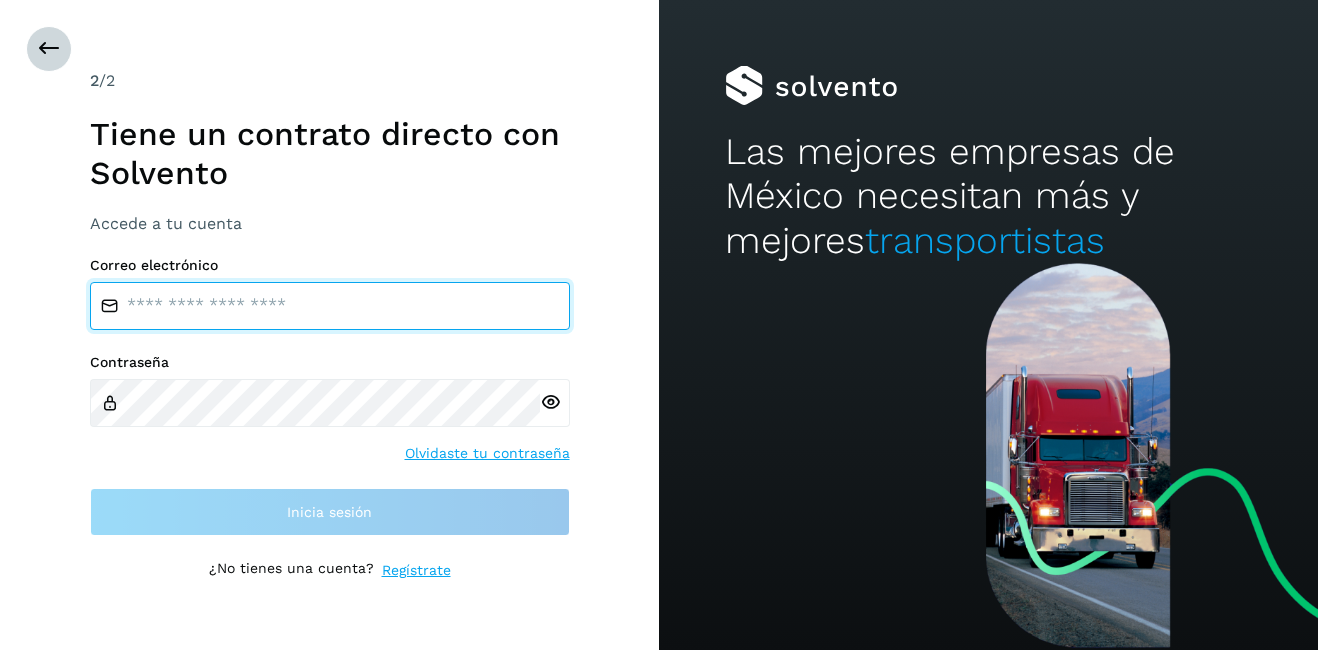 type on "**********" 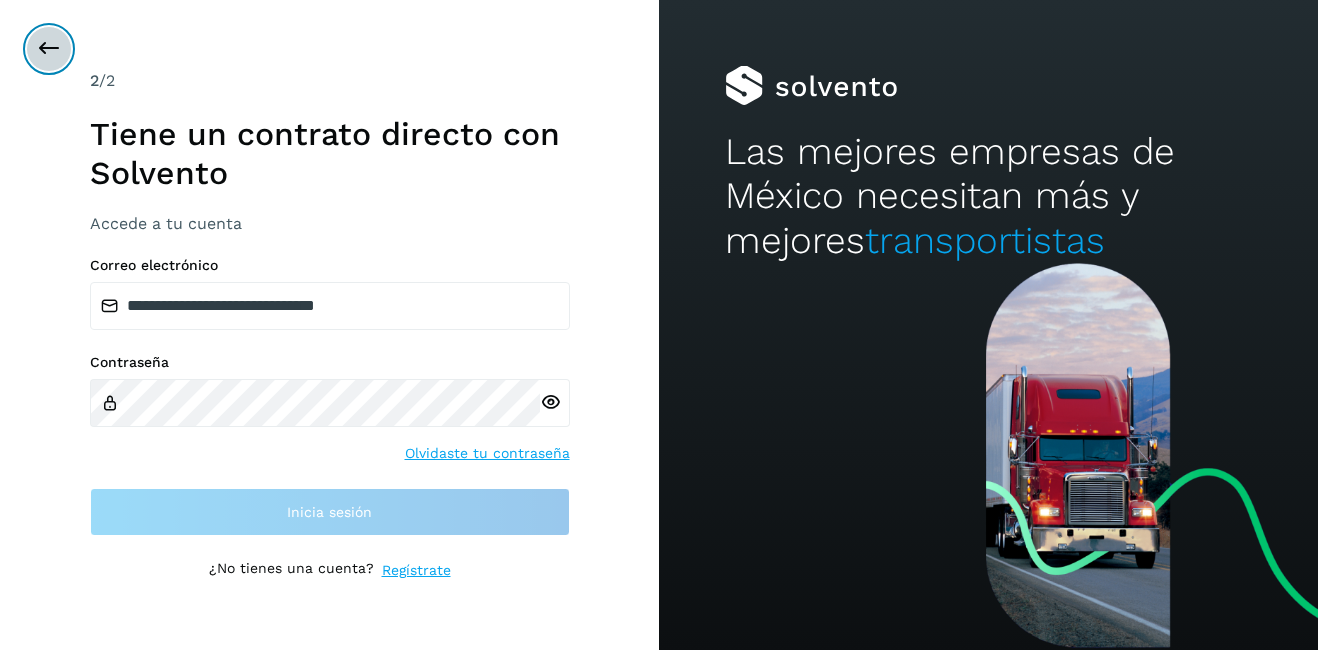 click at bounding box center [49, 49] 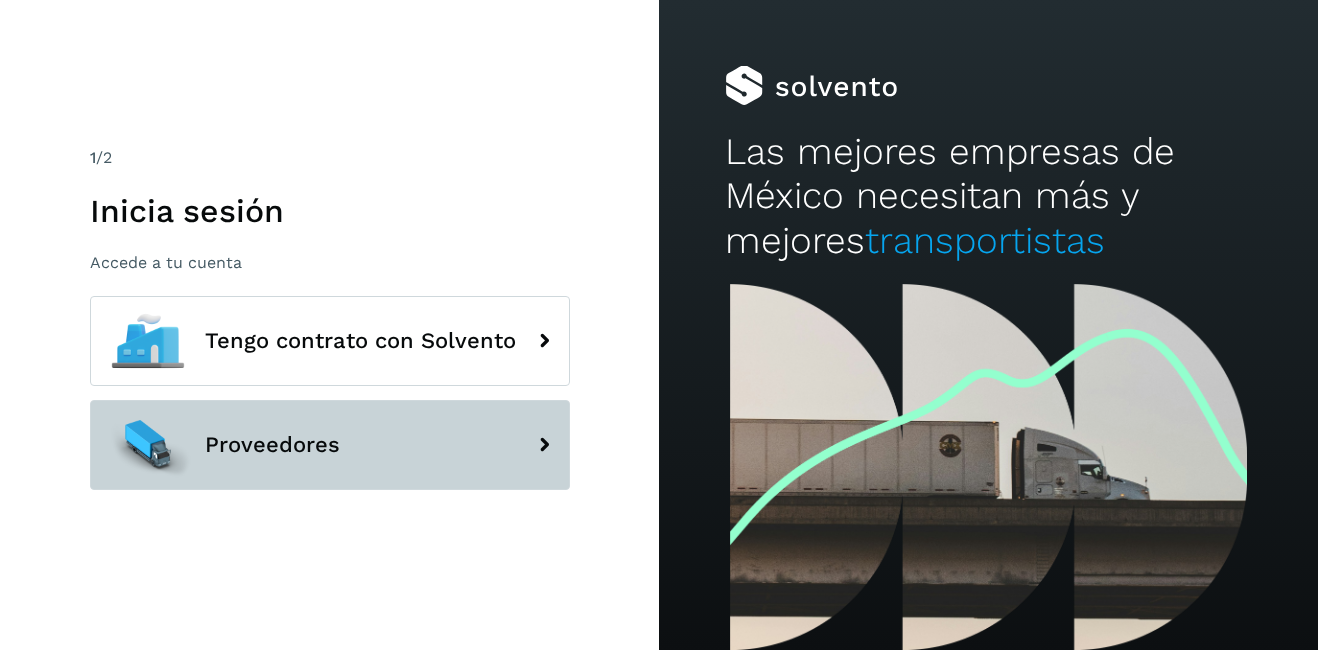 click on "Proveedores" 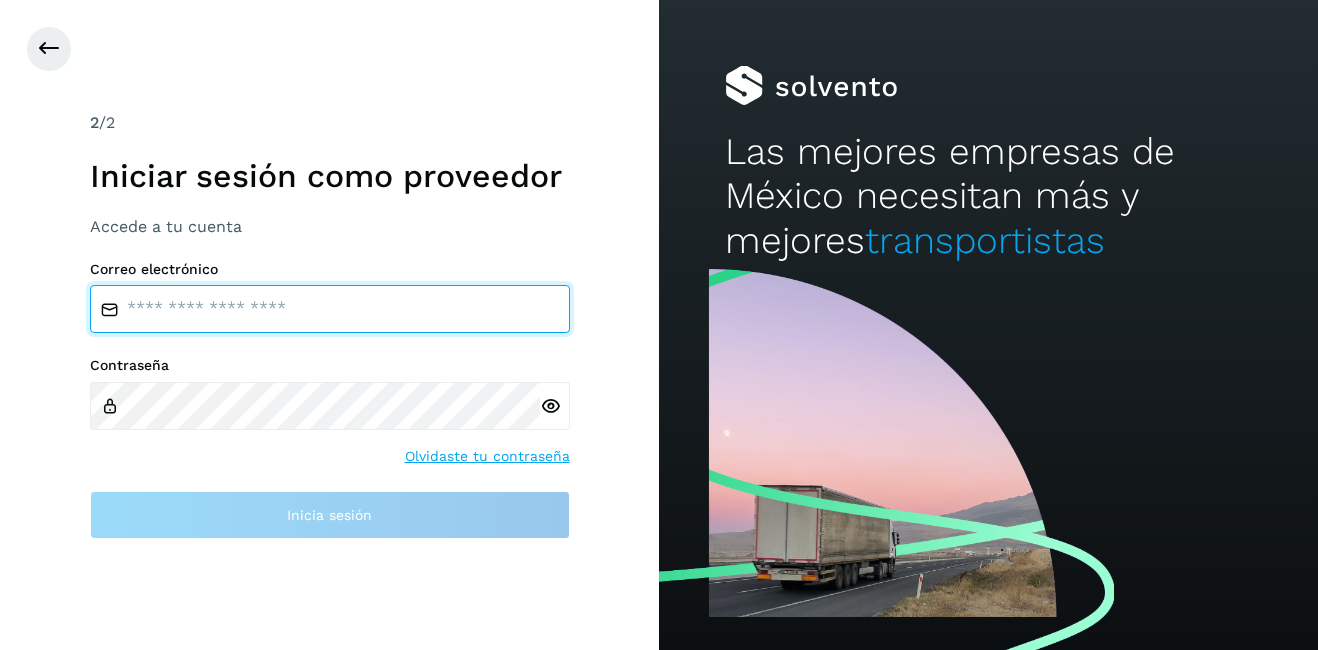 type on "**********" 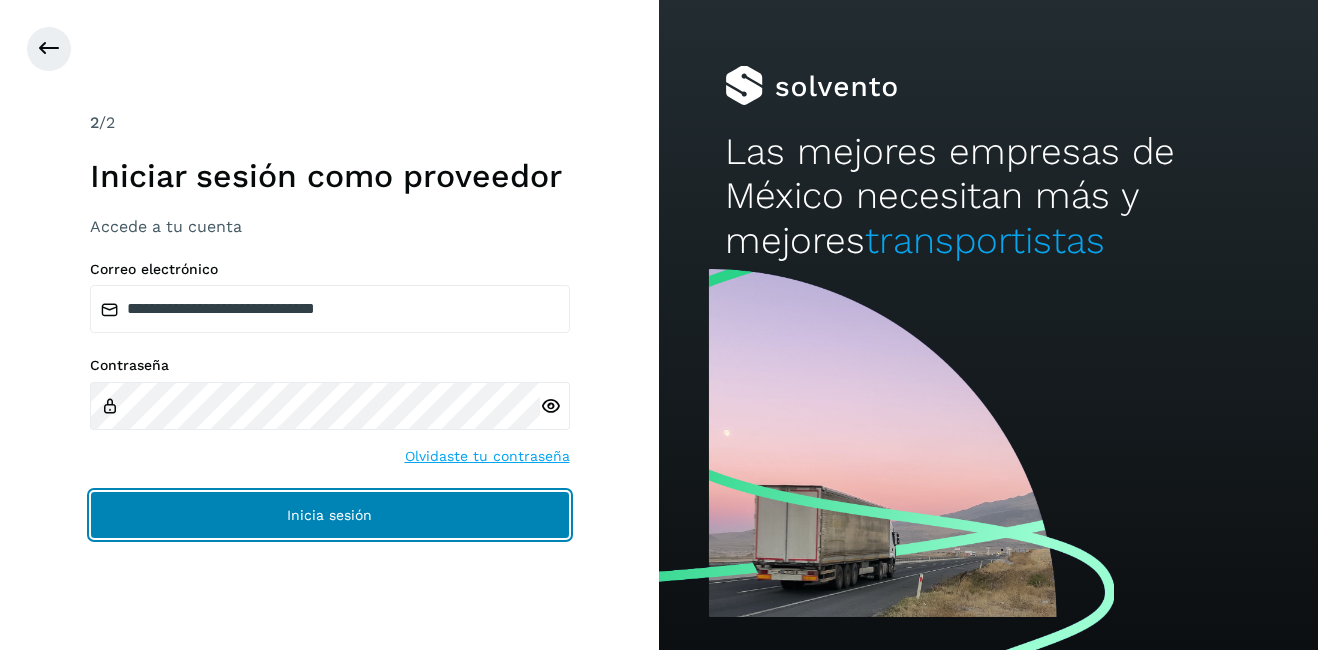 click on "Inicia sesión" 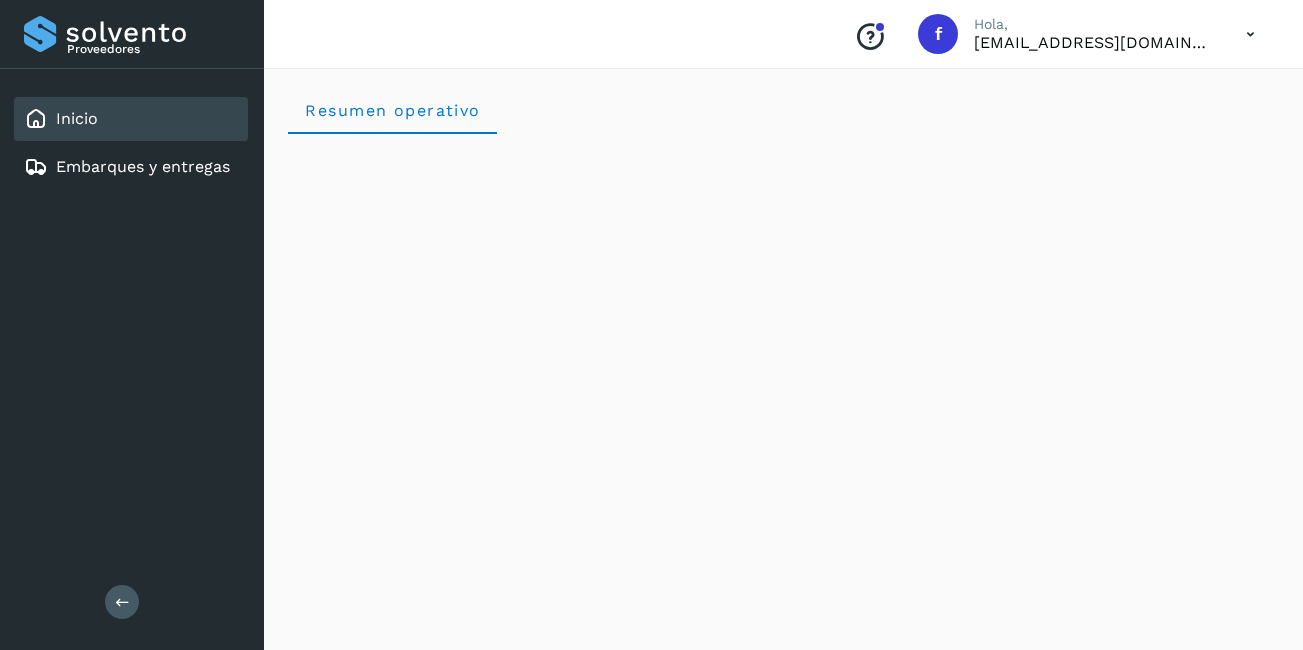 click on "Inicio" 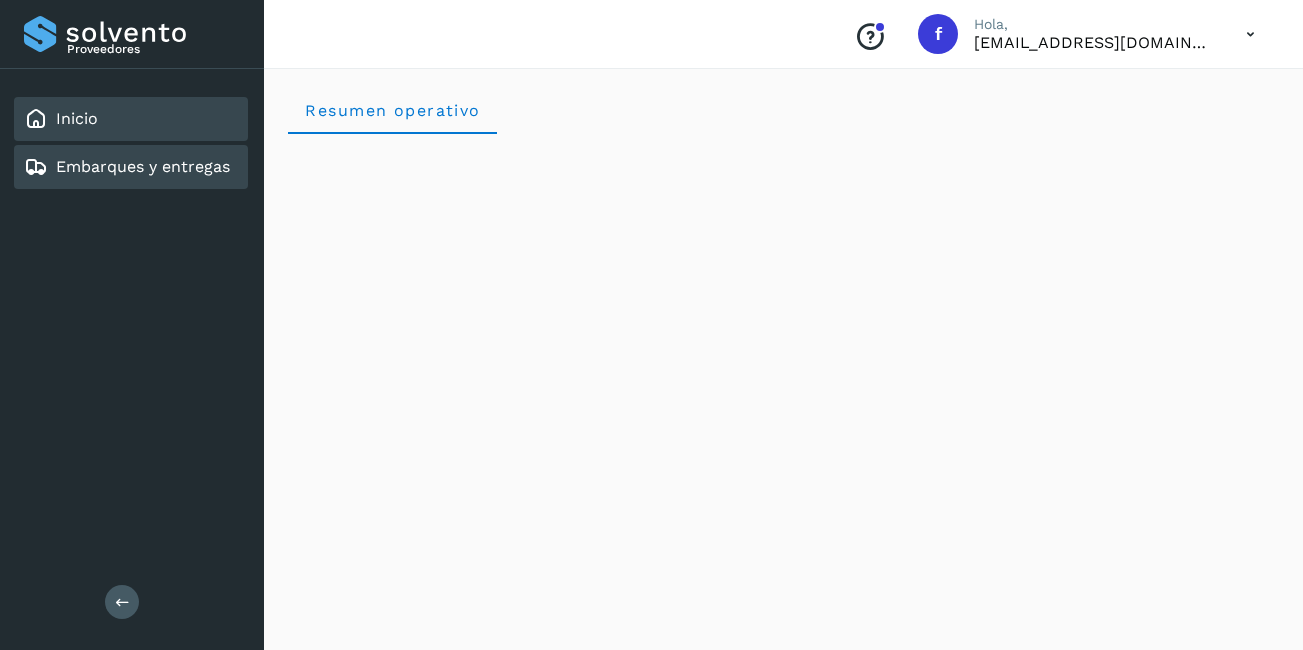 click on "Embarques y entregas" at bounding box center (143, 166) 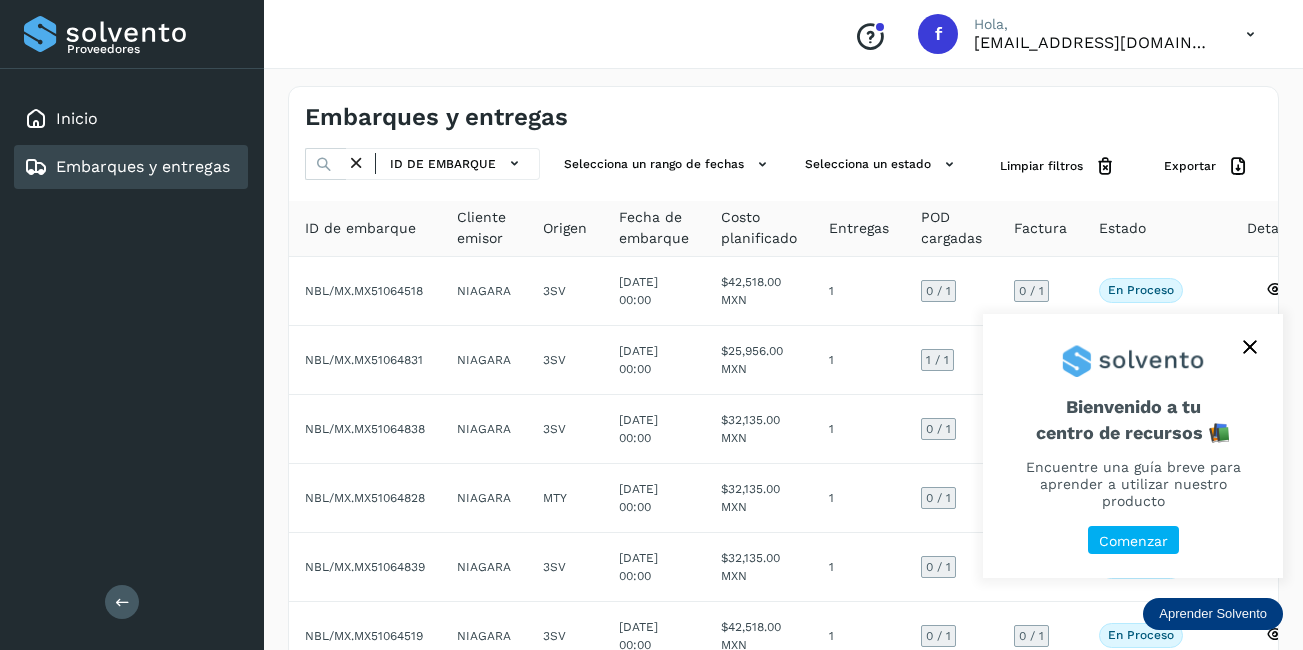click on "ID de embarque" at bounding box center (443, 164) 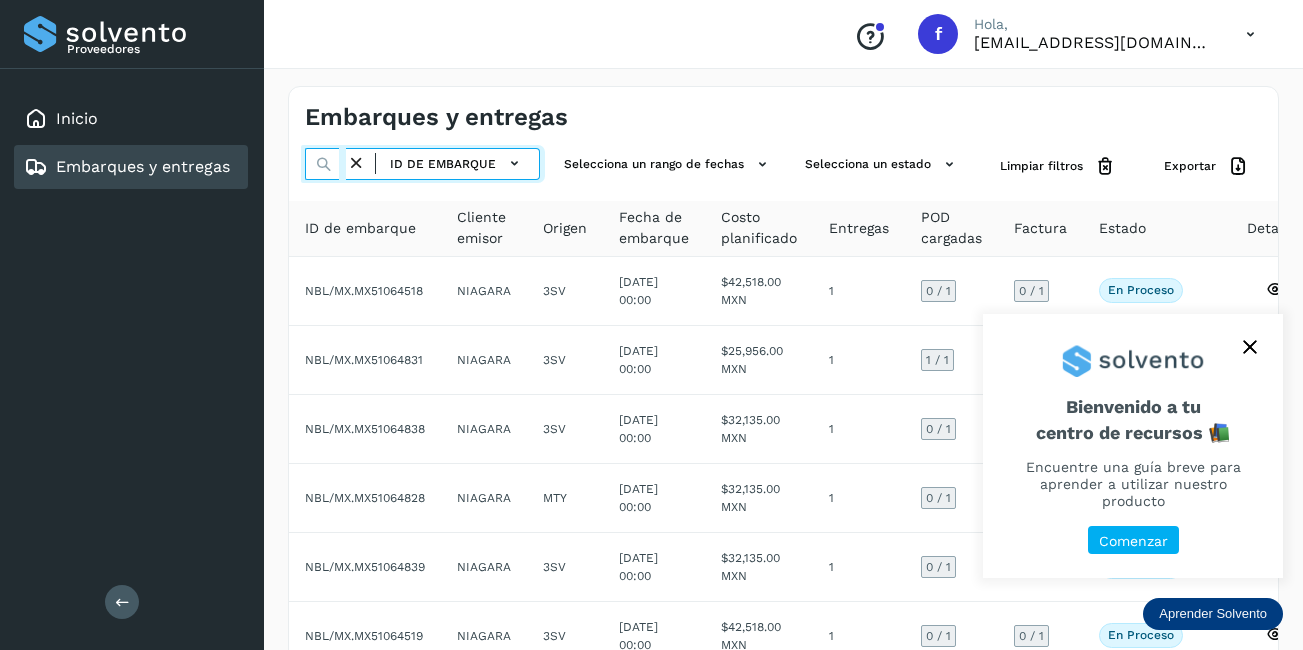 click at bounding box center (325, 164) 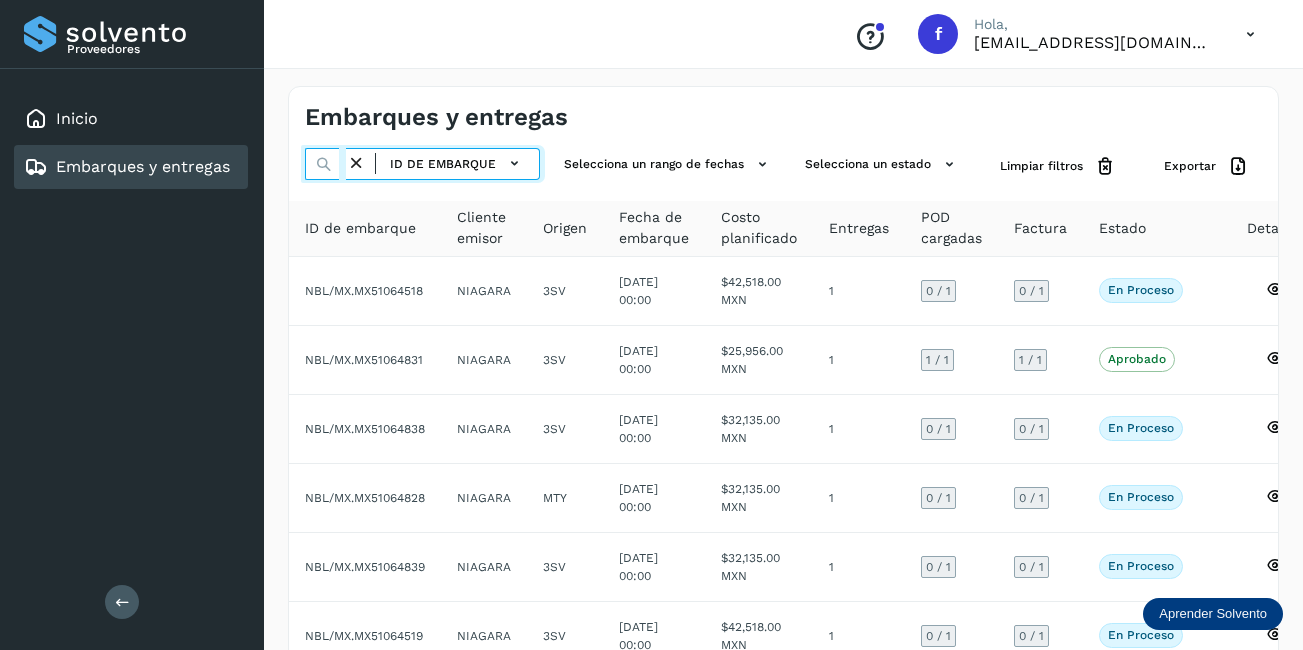click on "ID de embarque" at bounding box center (422, 164) 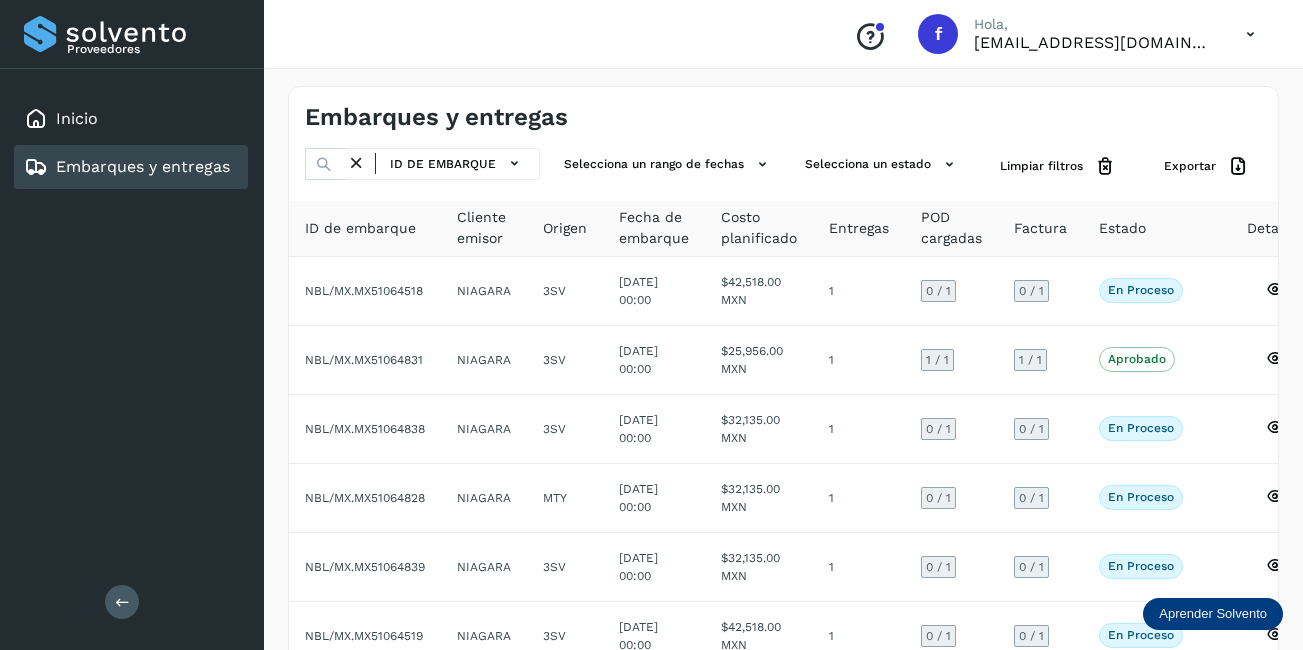 click at bounding box center (356, 163) 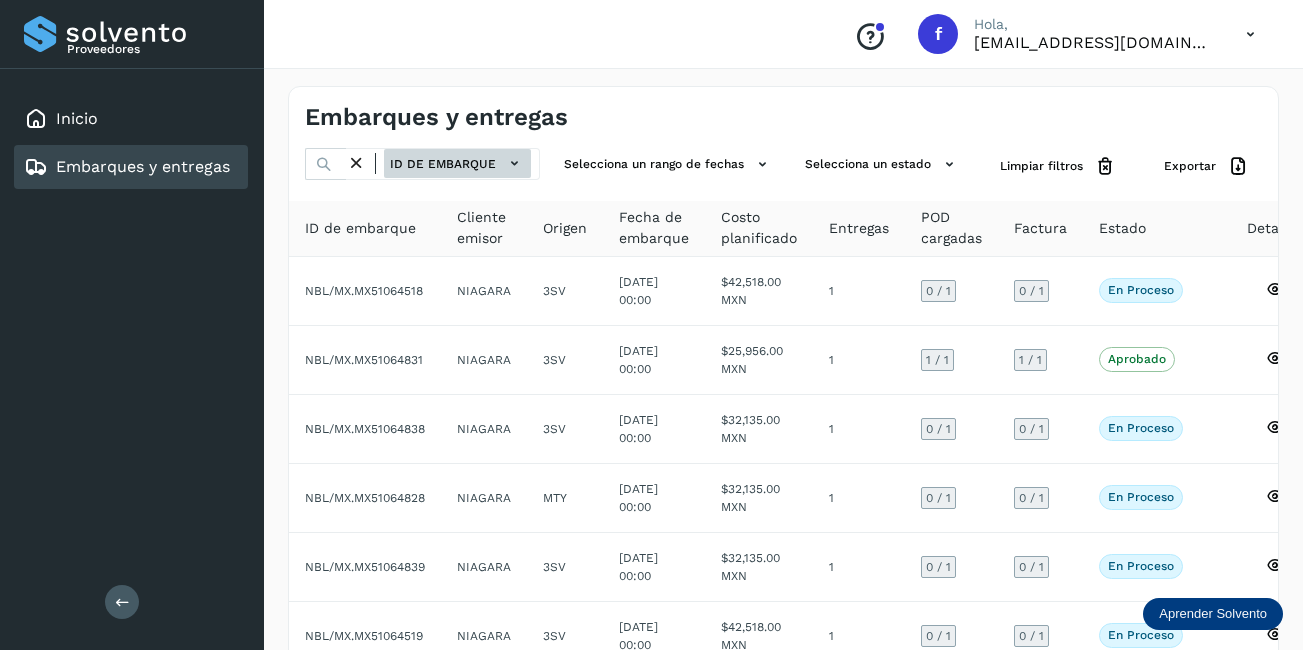 click on "ID de embarque" 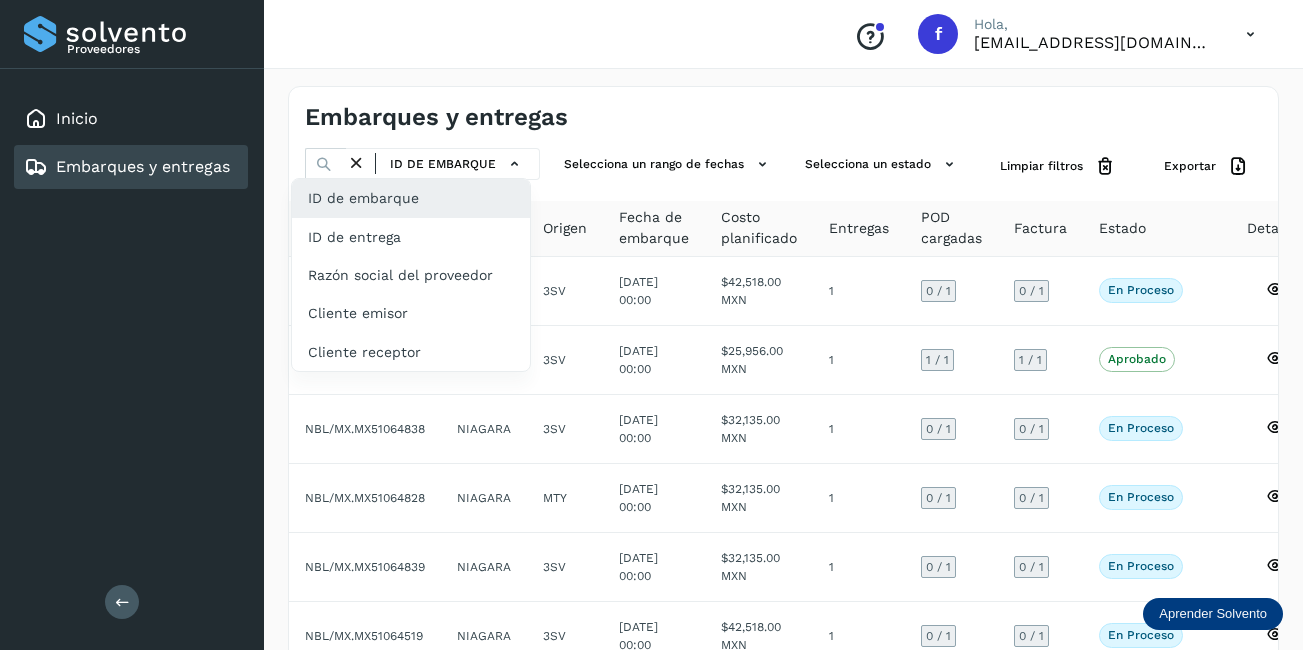 click at bounding box center [651, 325] 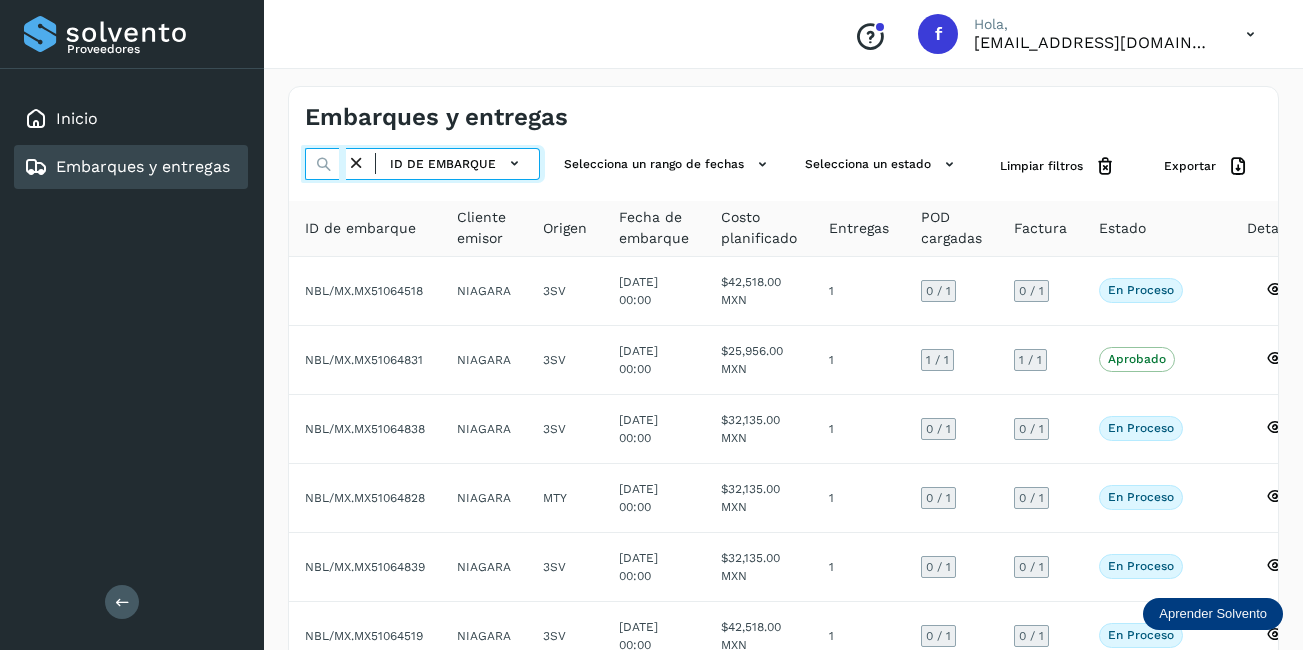 click at bounding box center [325, 164] 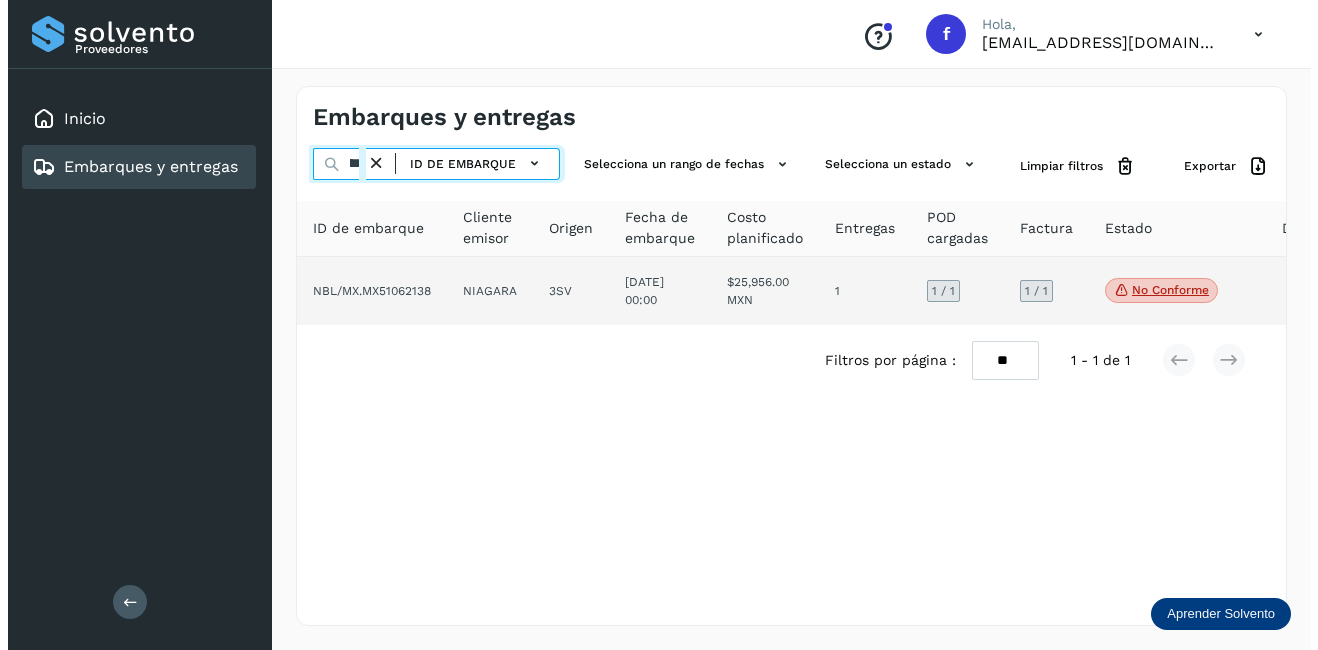 scroll, scrollTop: 0, scrollLeft: 49, axis: horizontal 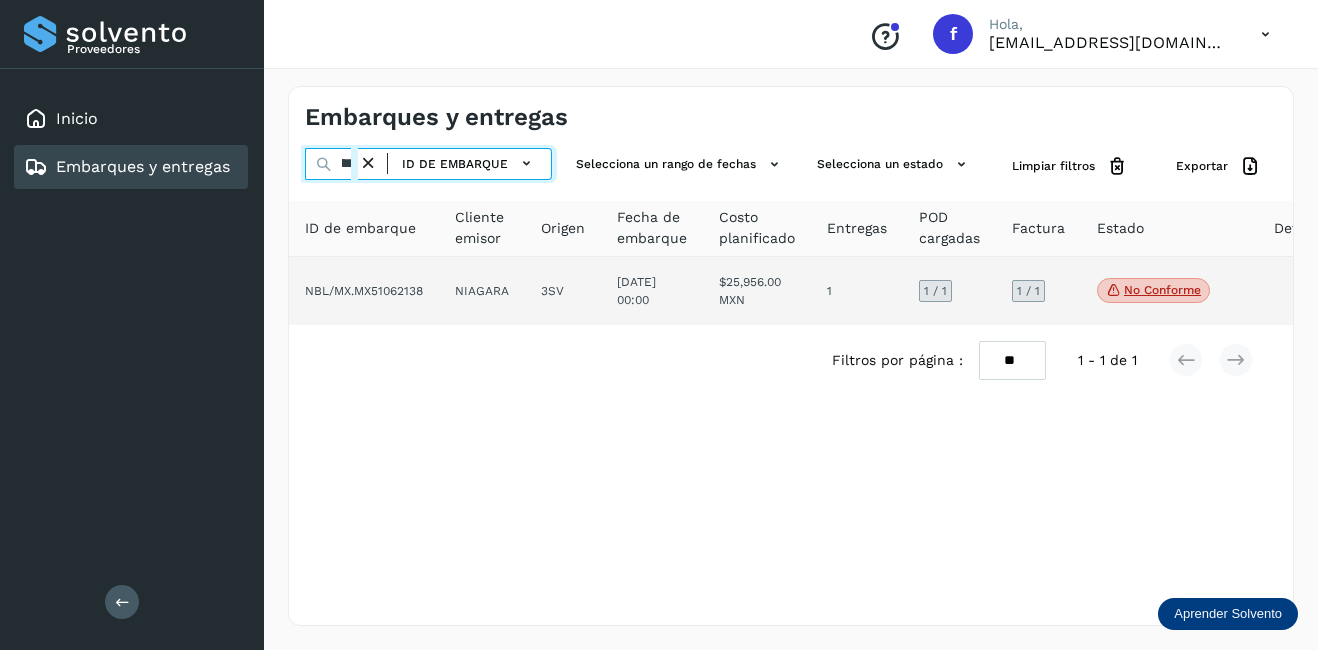 type on "********" 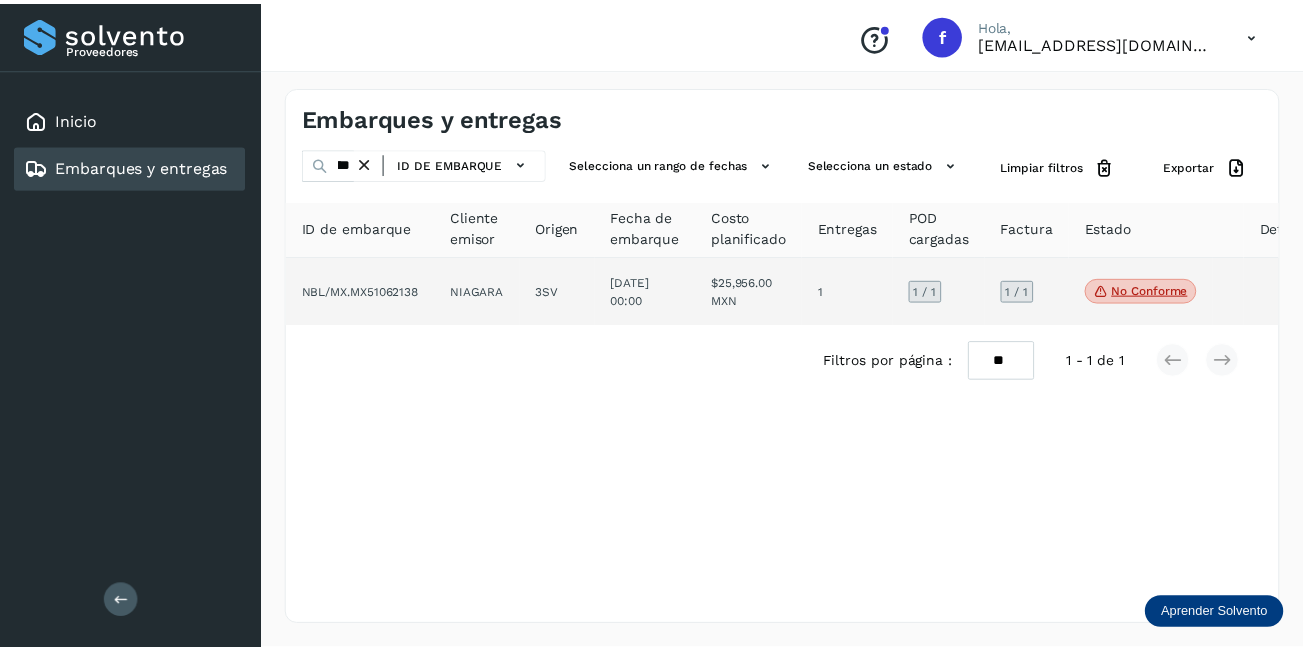 scroll, scrollTop: 0, scrollLeft: 0, axis: both 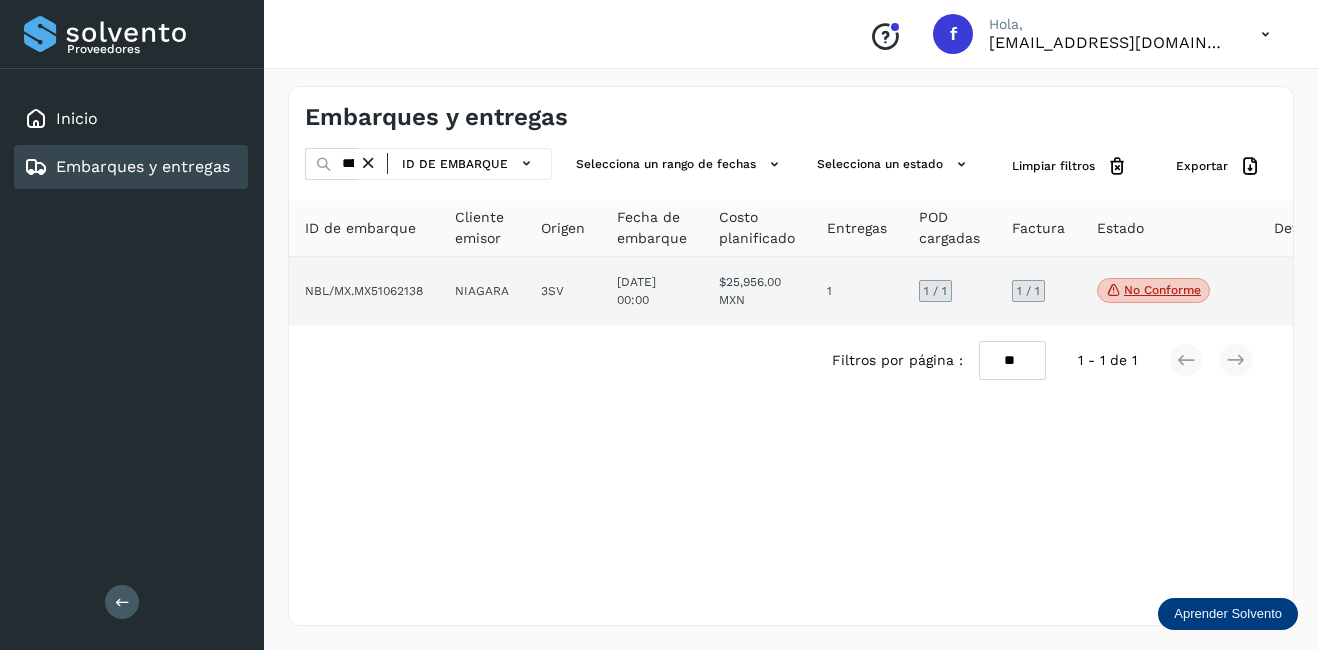 click on "[DATE] 00:00" 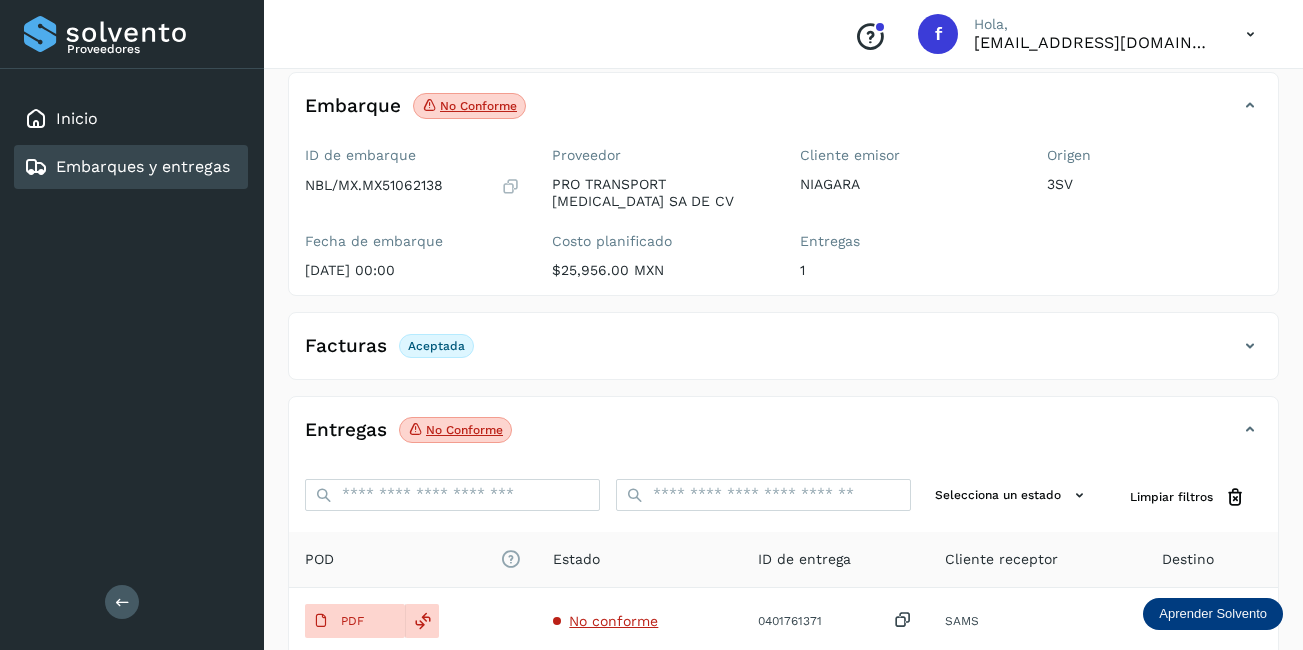 scroll, scrollTop: 11, scrollLeft: 0, axis: vertical 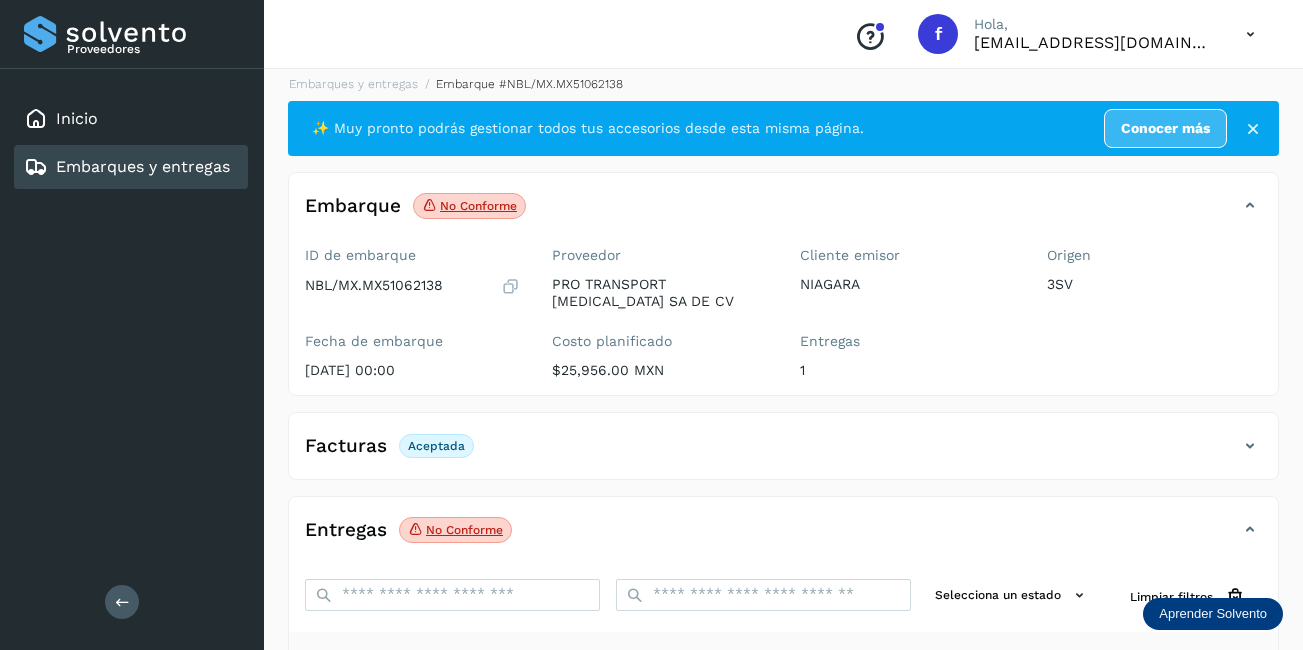 click on "No conforme" 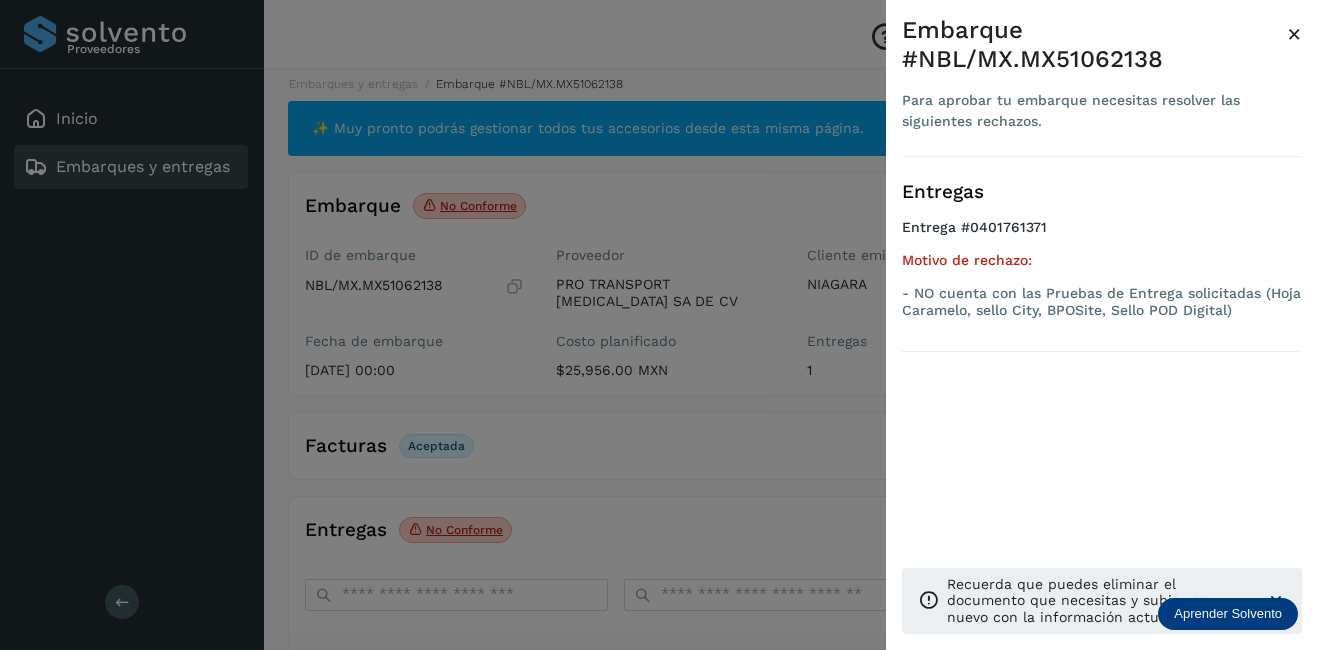 click on "×" at bounding box center [1294, 34] 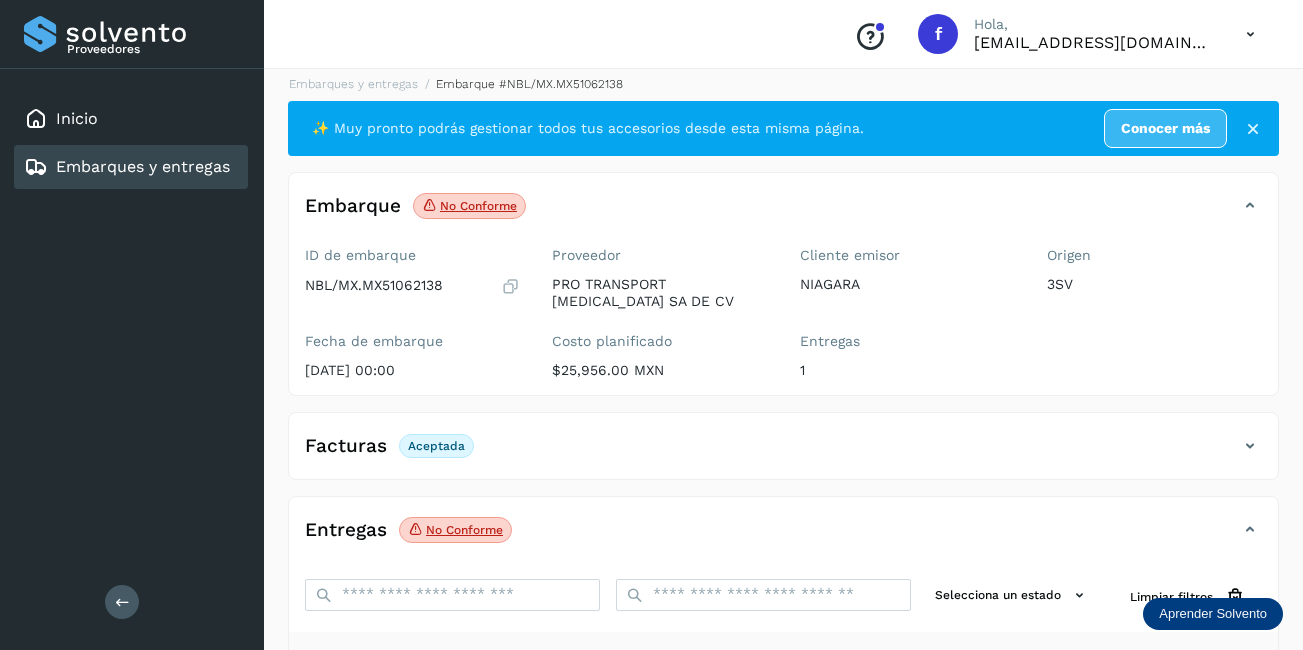 click on "Embarques y entregas" 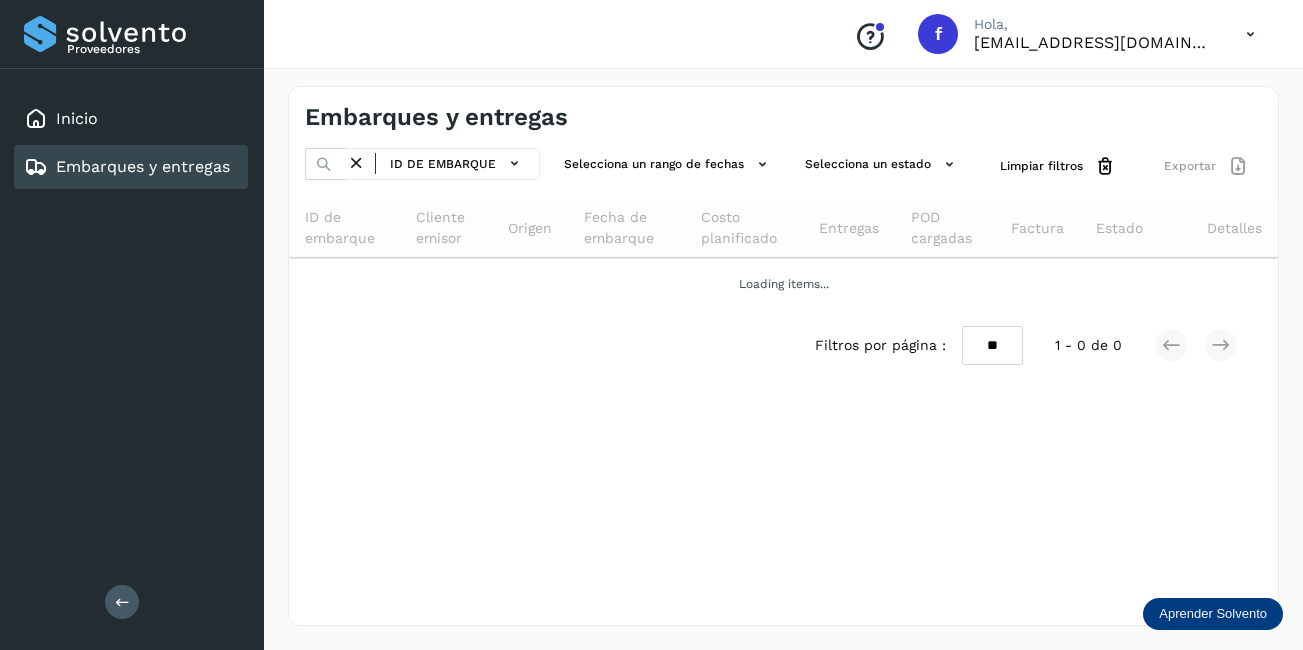 scroll, scrollTop: 0, scrollLeft: 0, axis: both 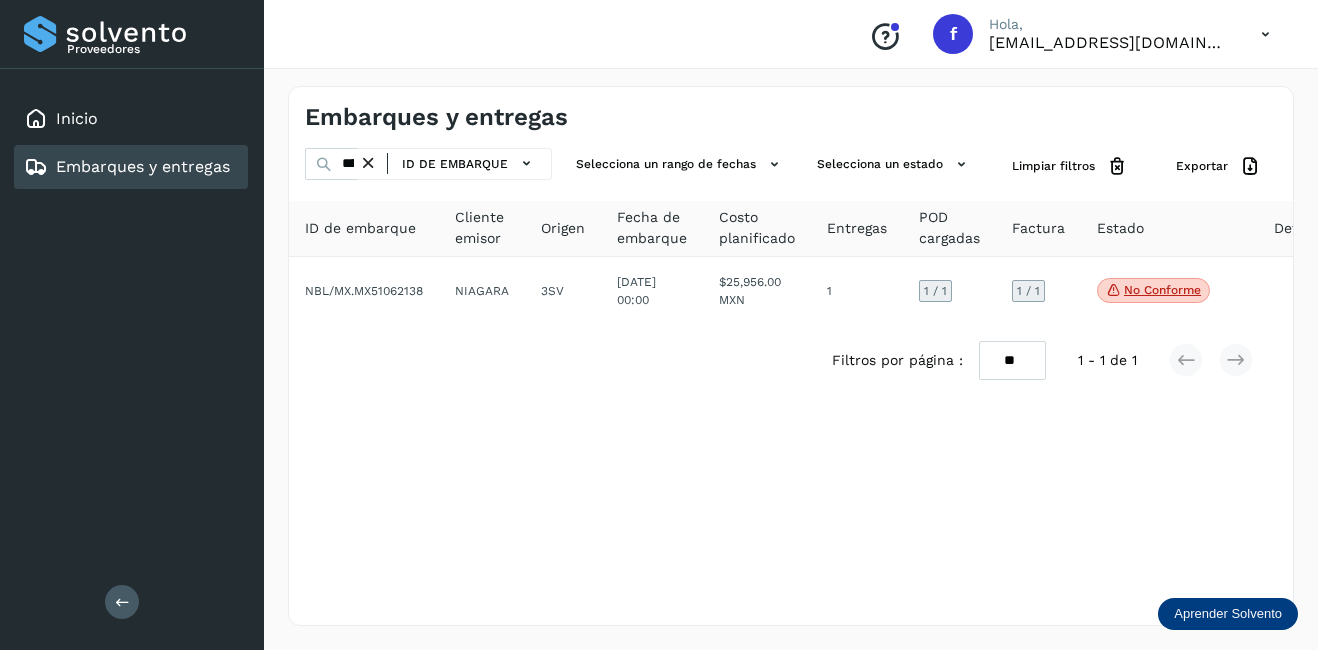 click on "Embarques y entregas" at bounding box center [143, 166] 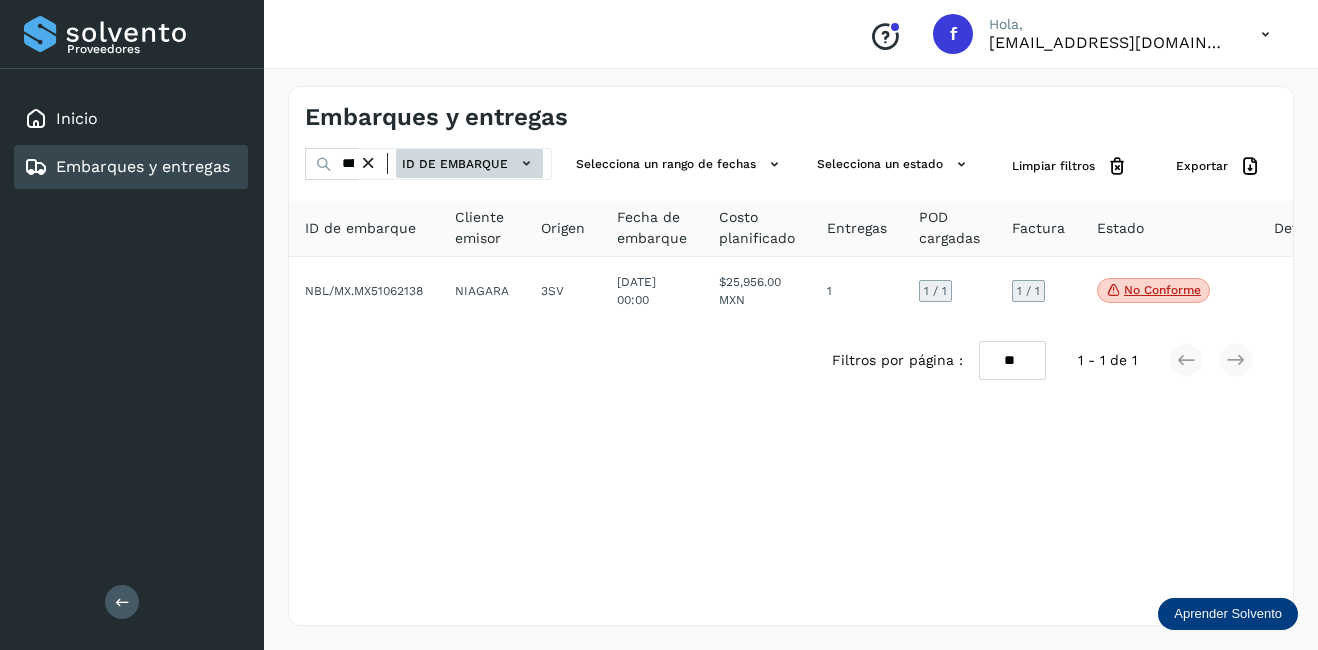 click on "ID de embarque" 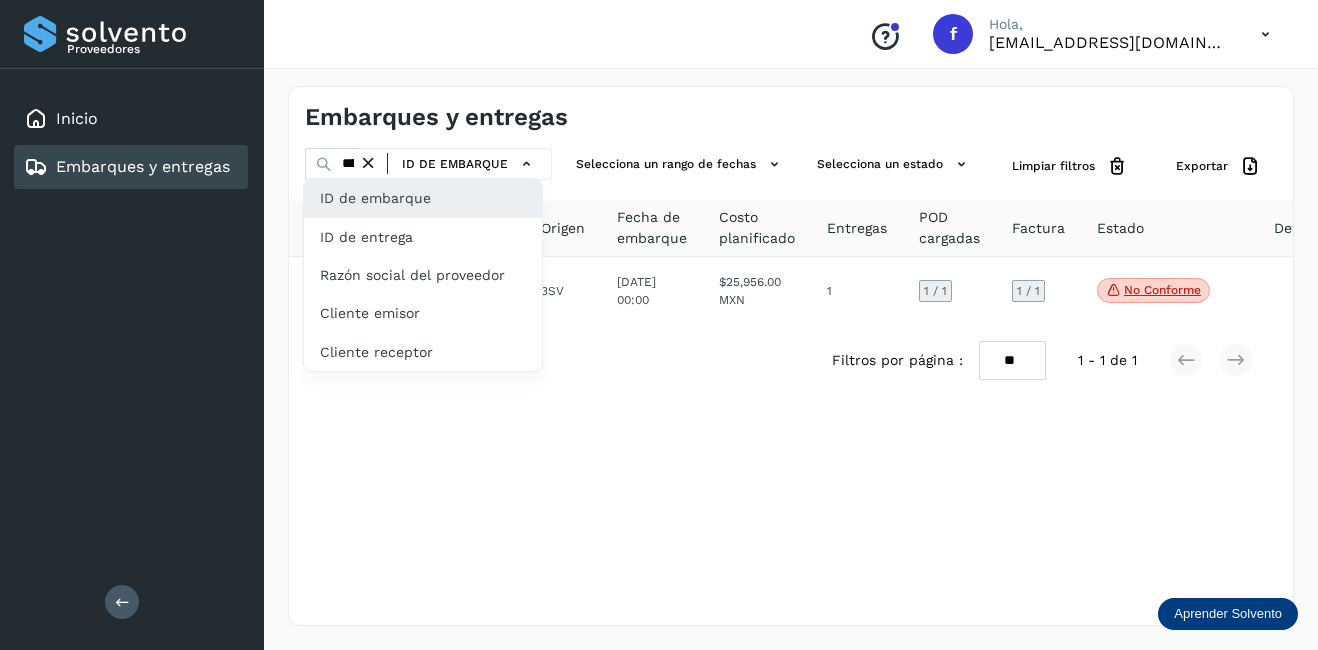 click at bounding box center (659, 325) 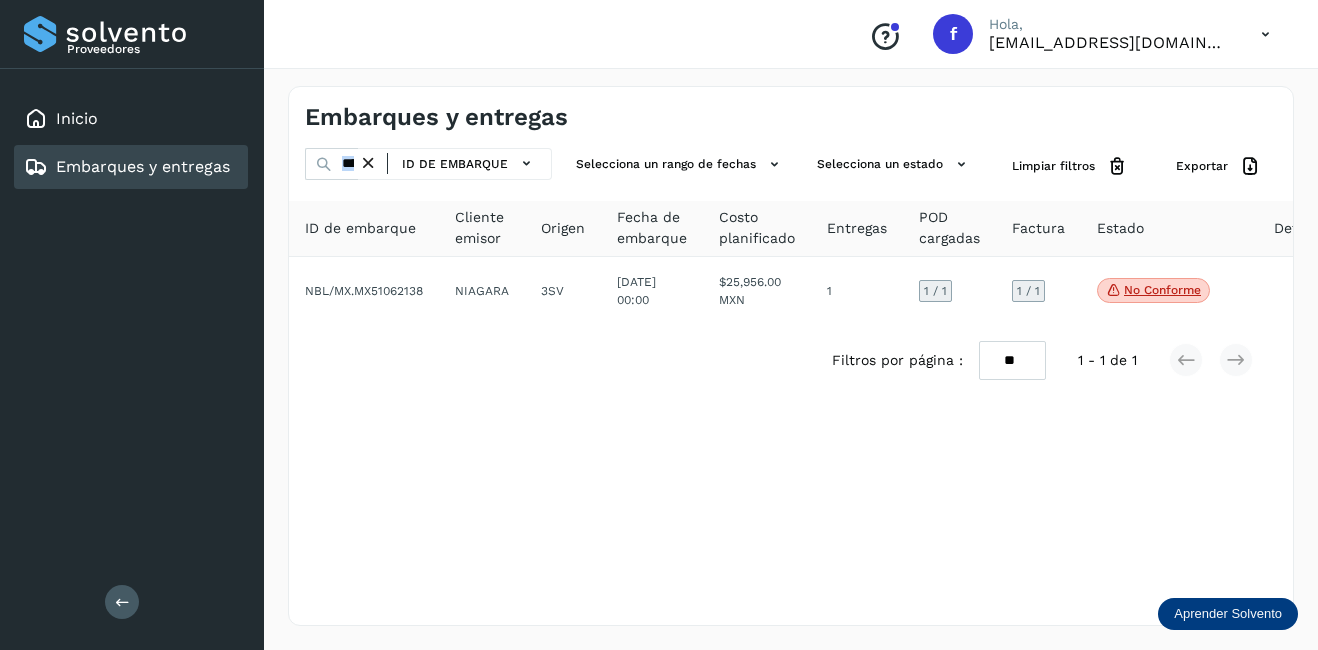 click at bounding box center (368, 163) 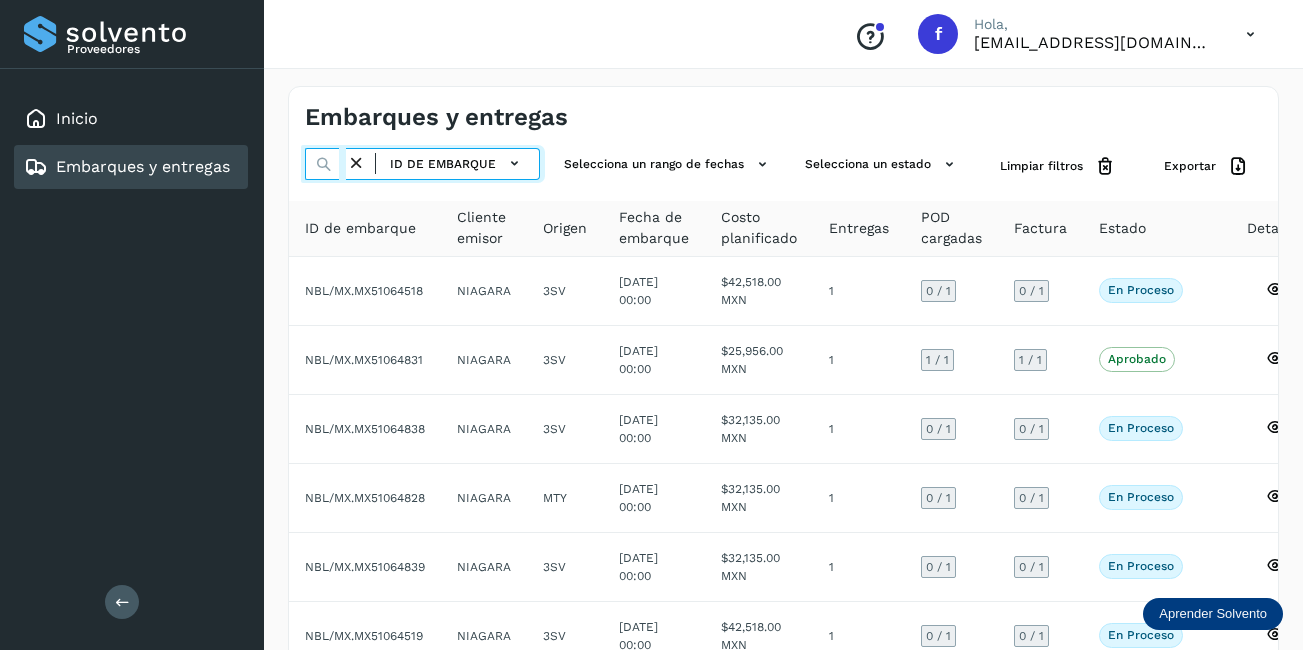 click at bounding box center [325, 164] 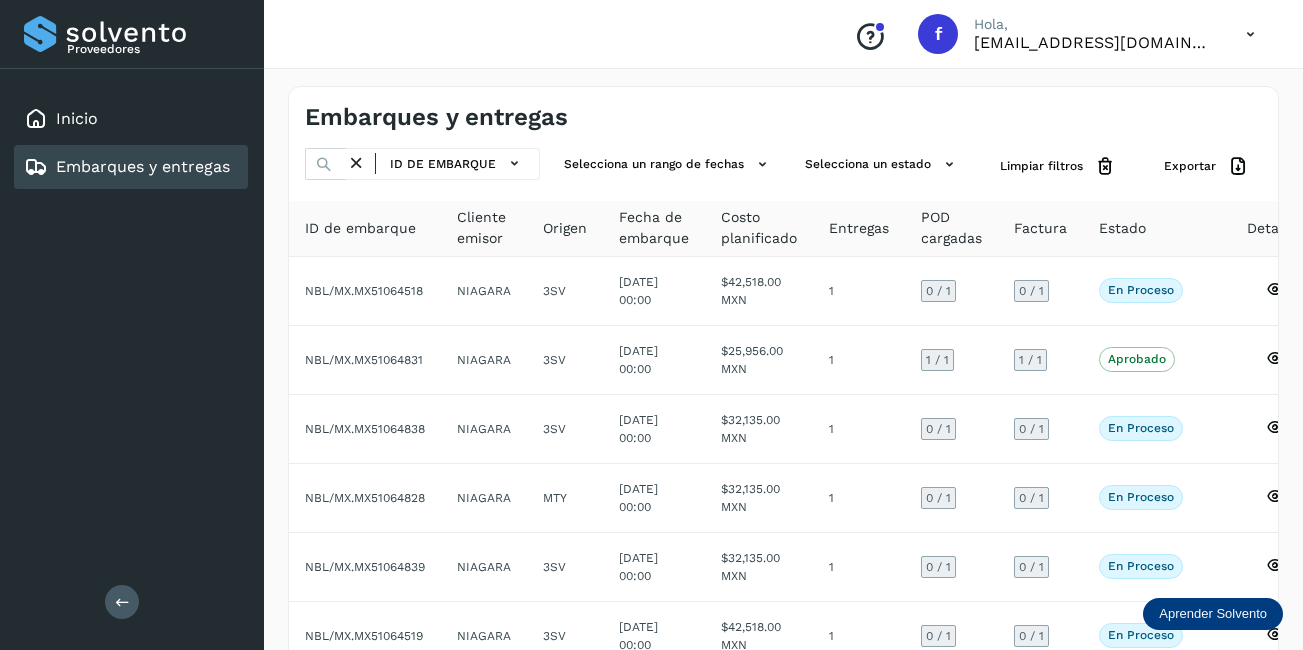 click at bounding box center [356, 163] 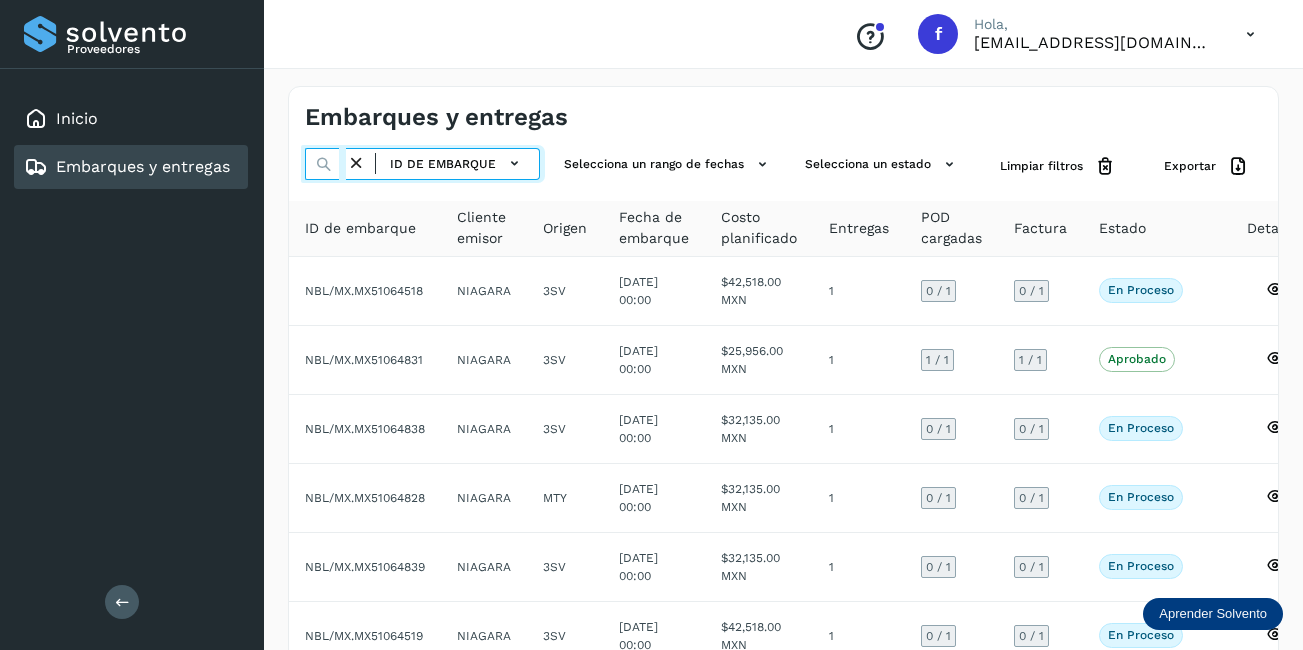 click at bounding box center [325, 164] 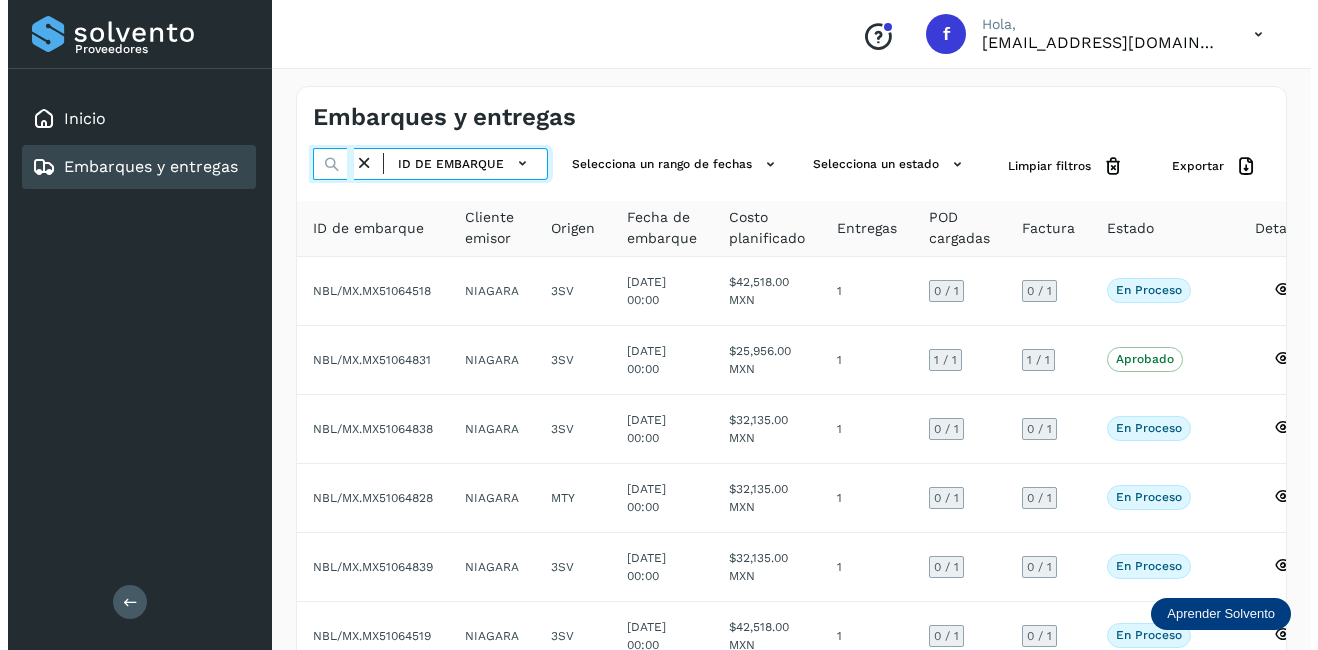 scroll, scrollTop: 0, scrollLeft: 60, axis: horizontal 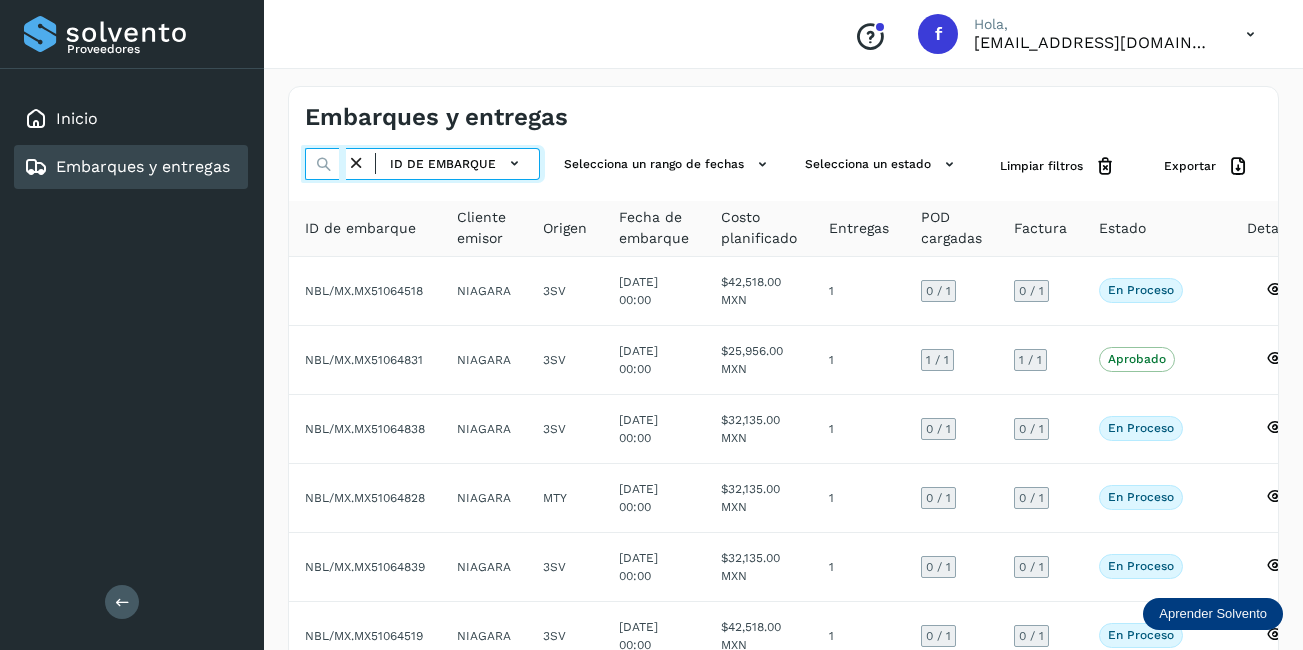 type on "********" 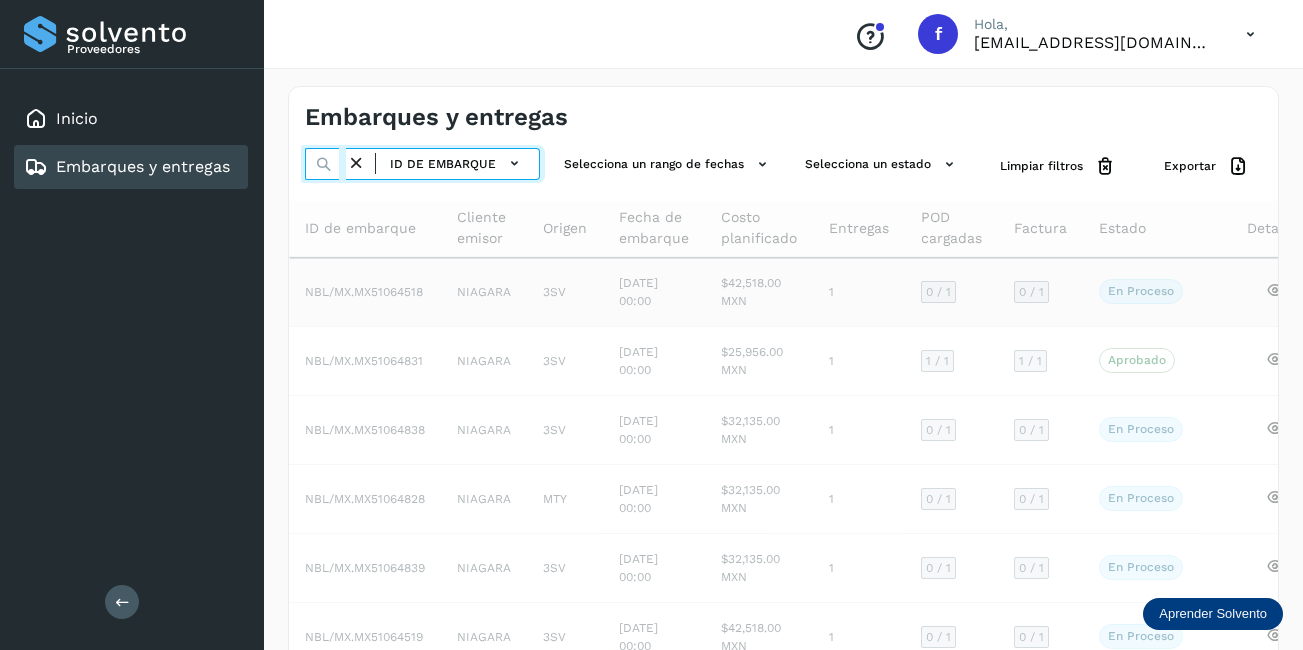 scroll, scrollTop: 0, scrollLeft: 49, axis: horizontal 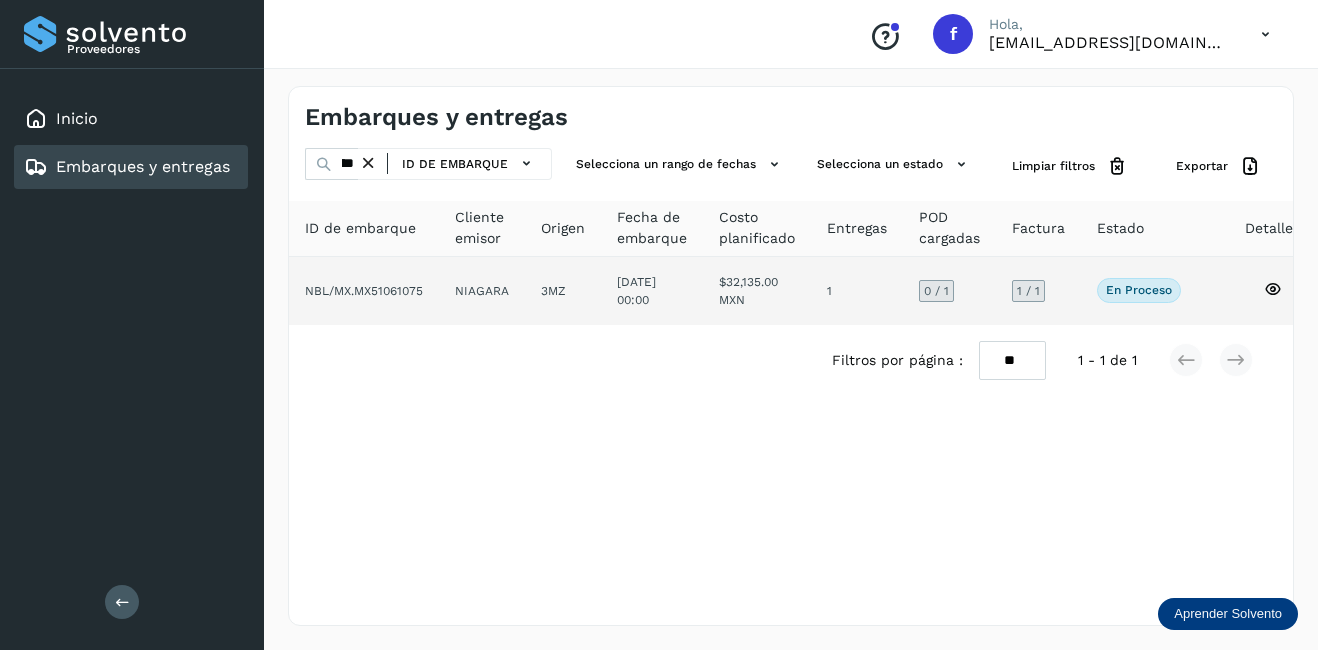 click on "NIAGARA" 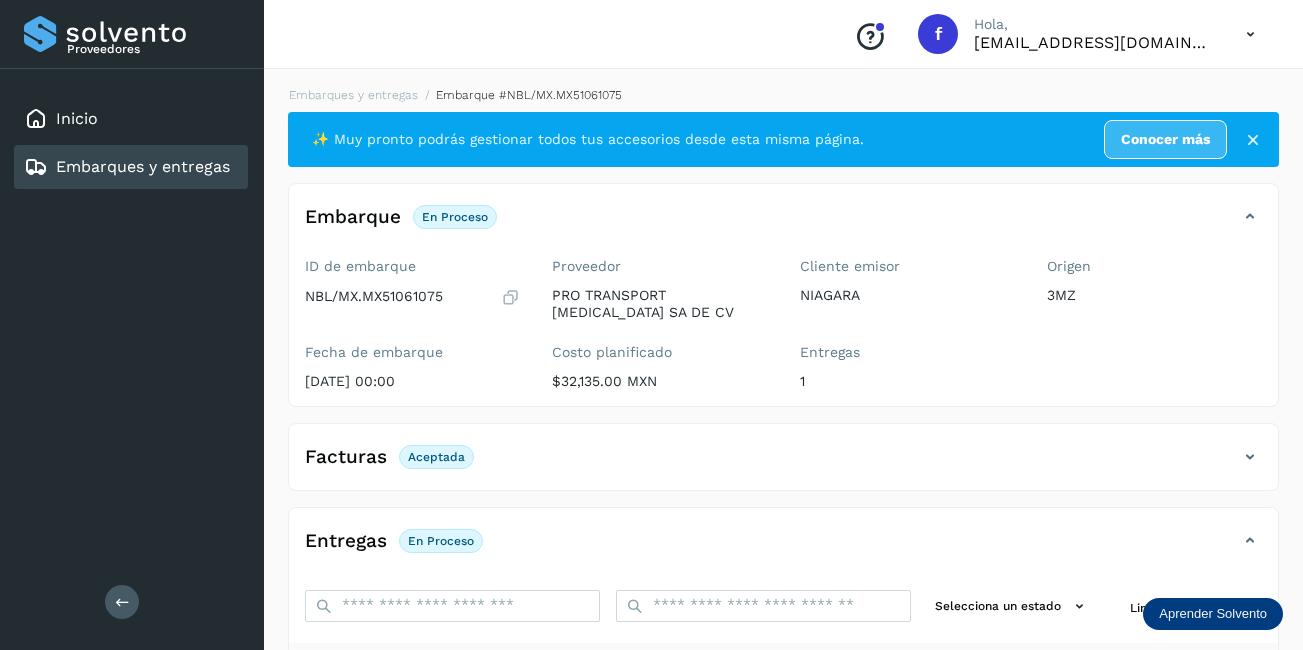 scroll, scrollTop: 311, scrollLeft: 0, axis: vertical 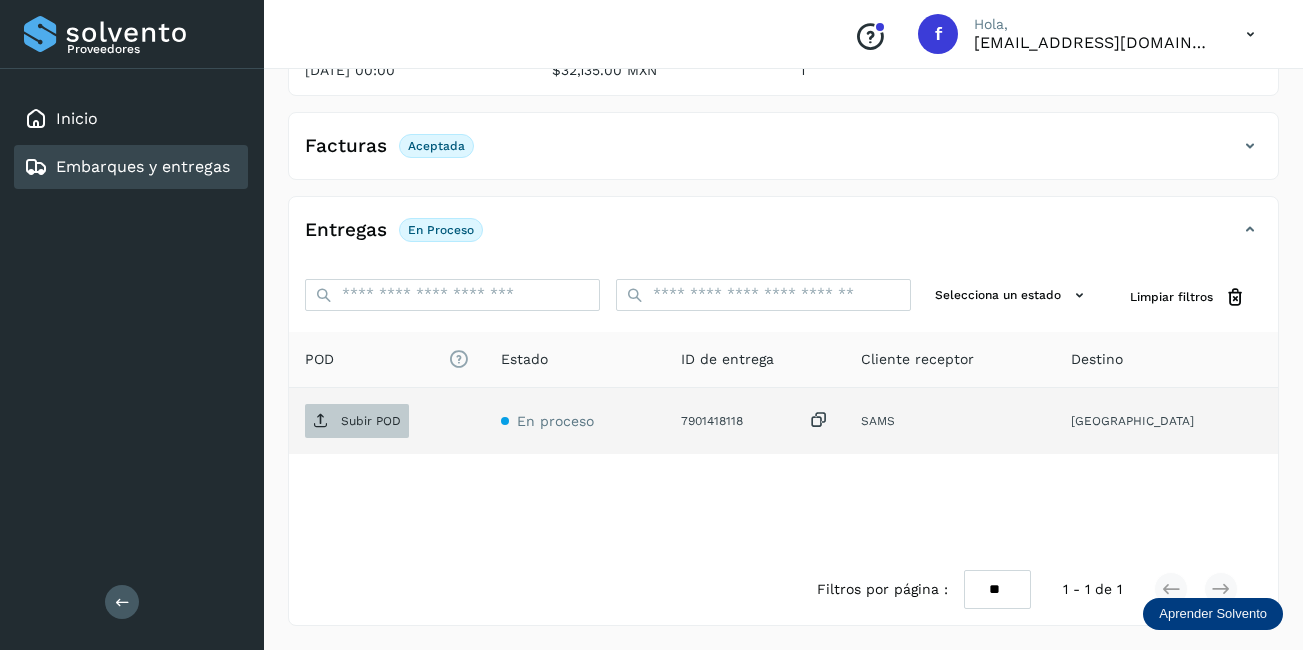 click on "Subir POD" at bounding box center (357, 421) 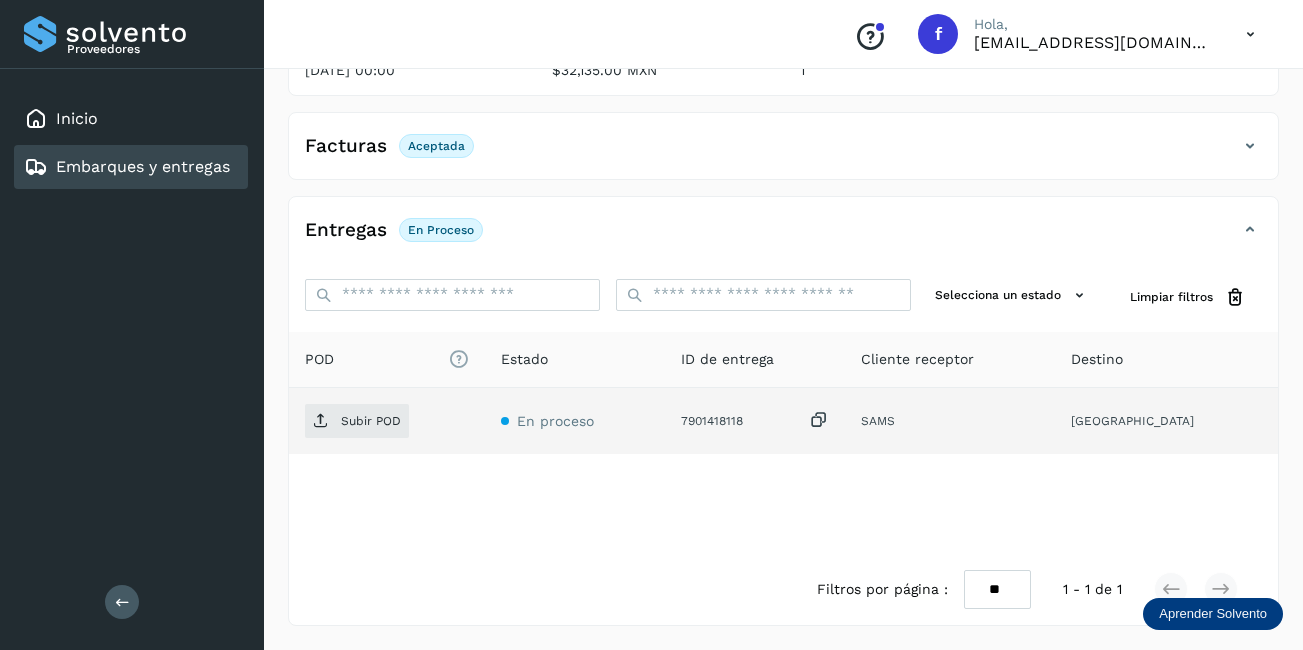 click on "Embarques y entregas" at bounding box center [143, 166] 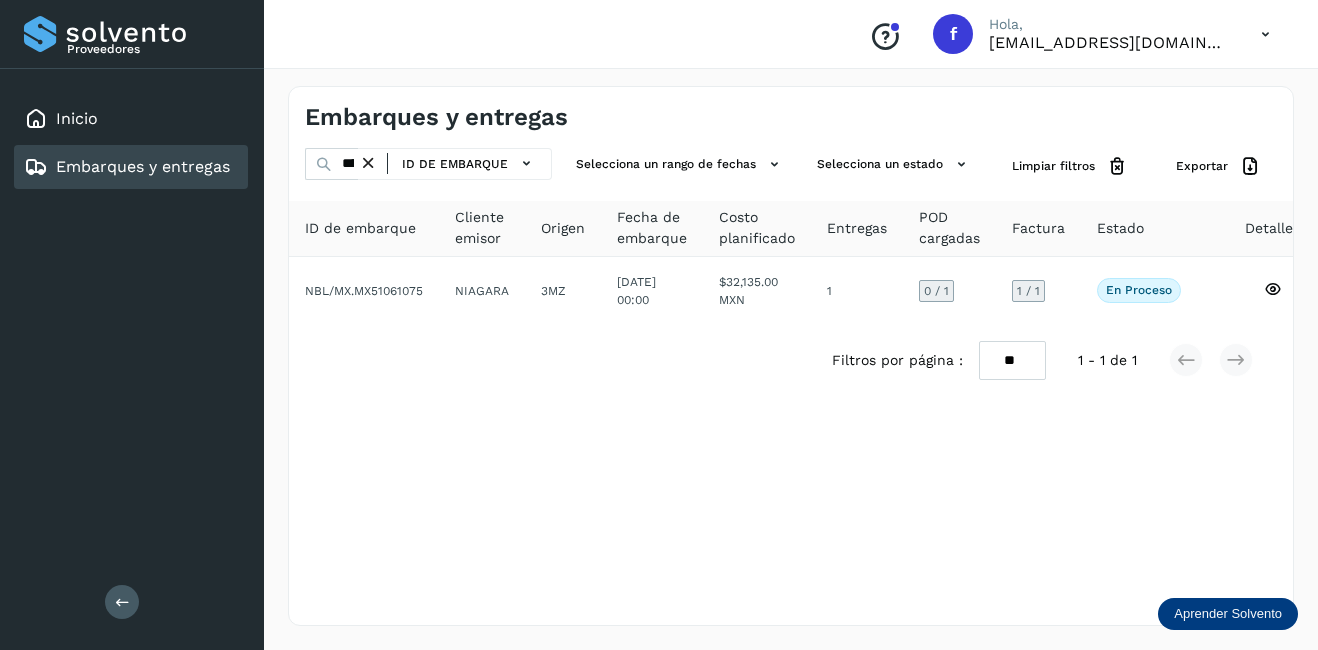 click at bounding box center (368, 163) 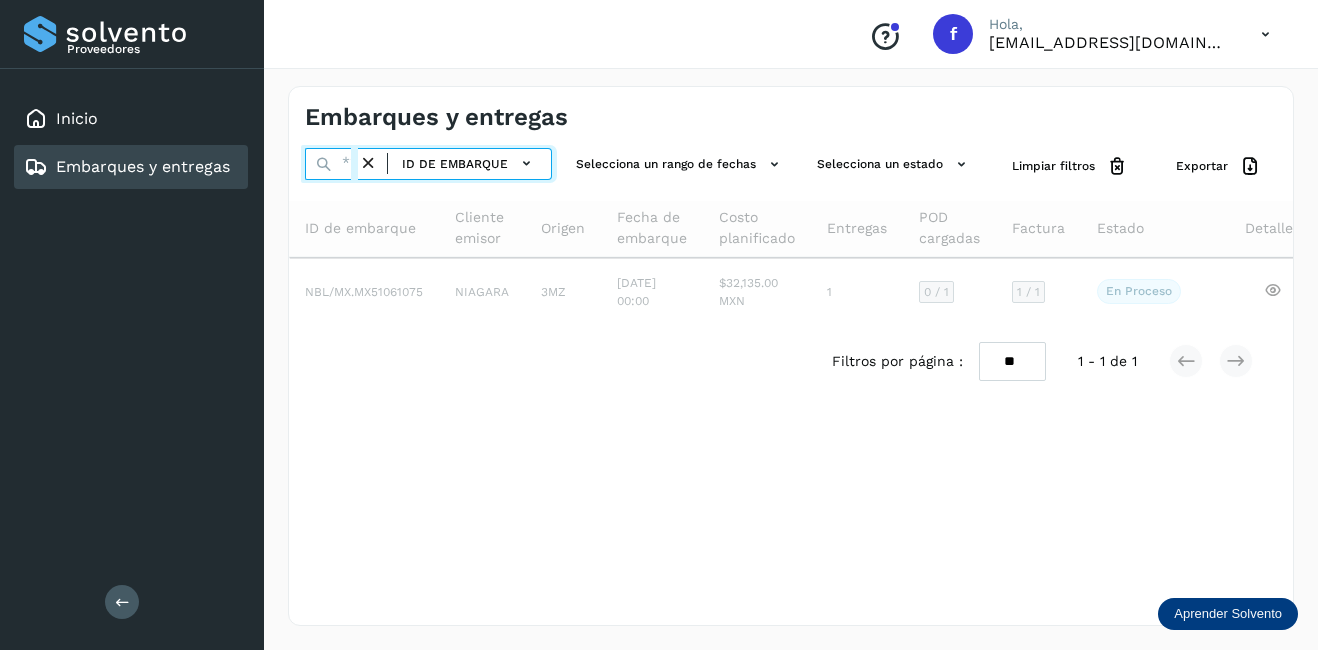 click at bounding box center [331, 164] 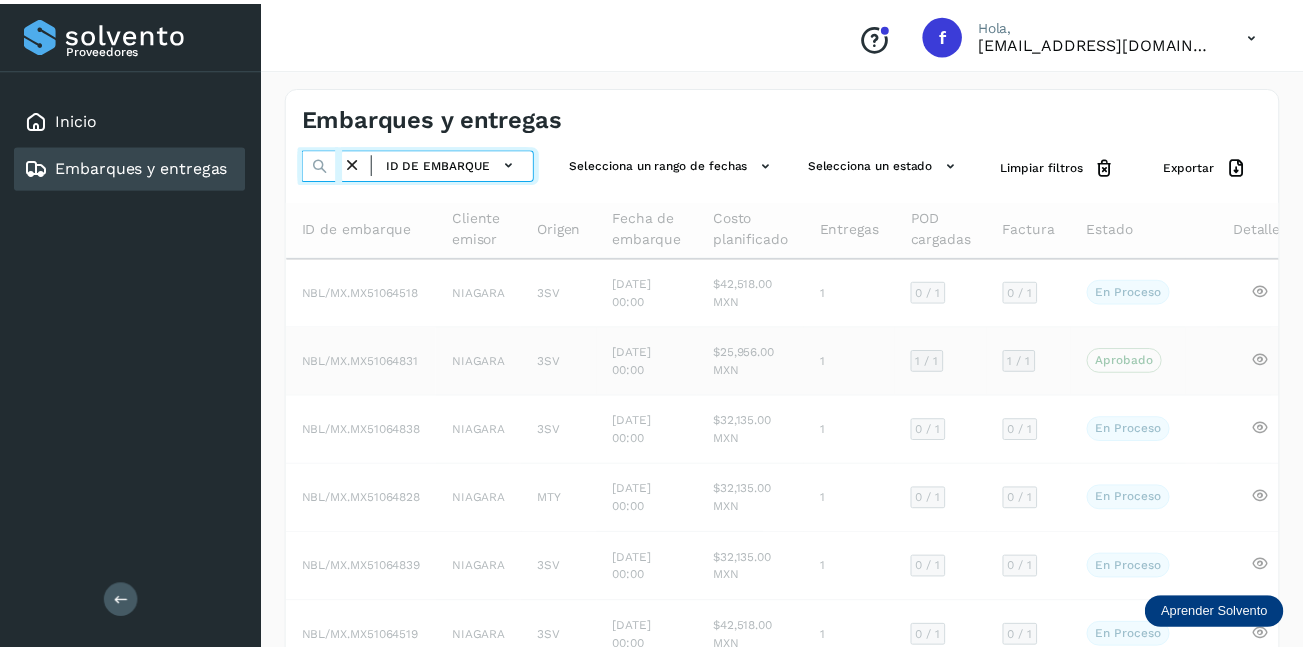 scroll, scrollTop: 0, scrollLeft: 53, axis: horizontal 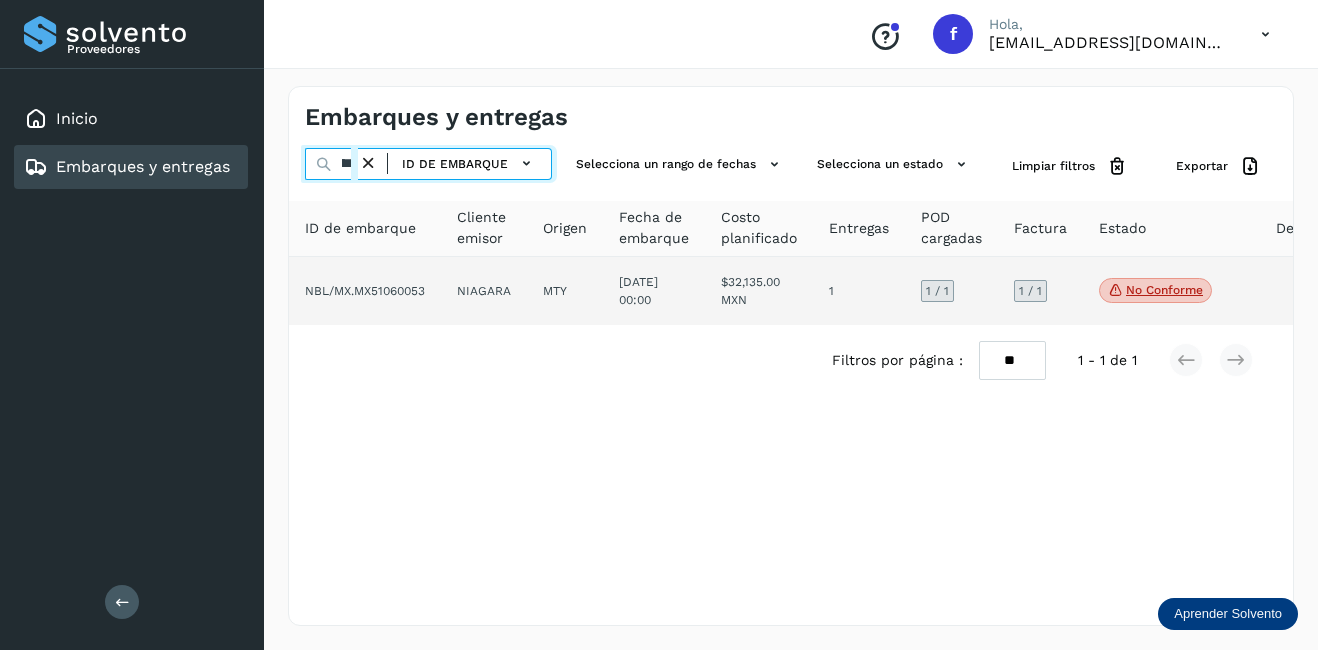 type on "********" 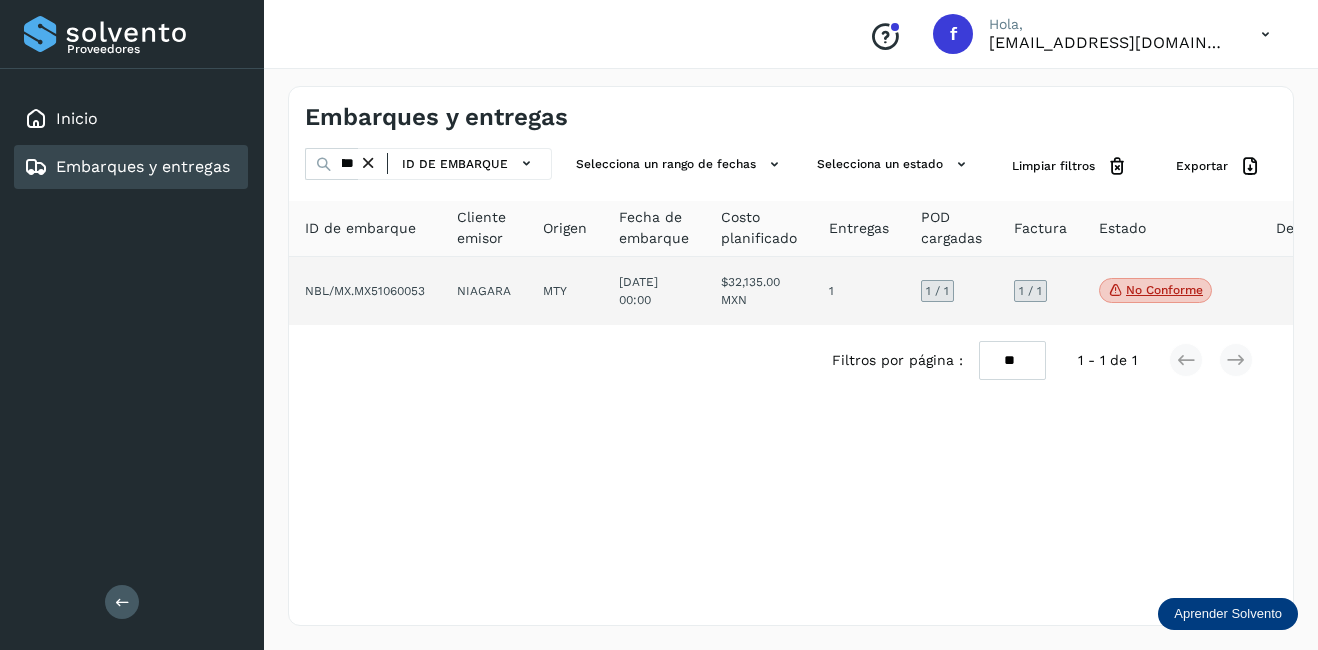 click on "NIAGARA" 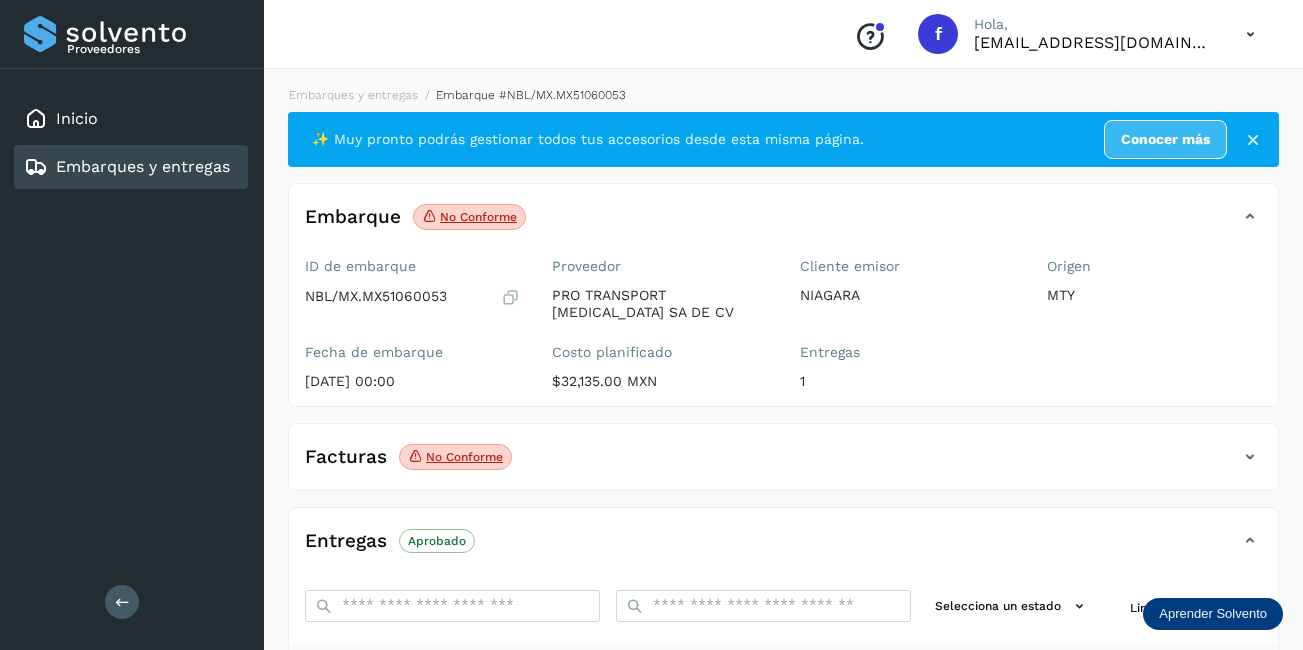 scroll, scrollTop: 300, scrollLeft: 0, axis: vertical 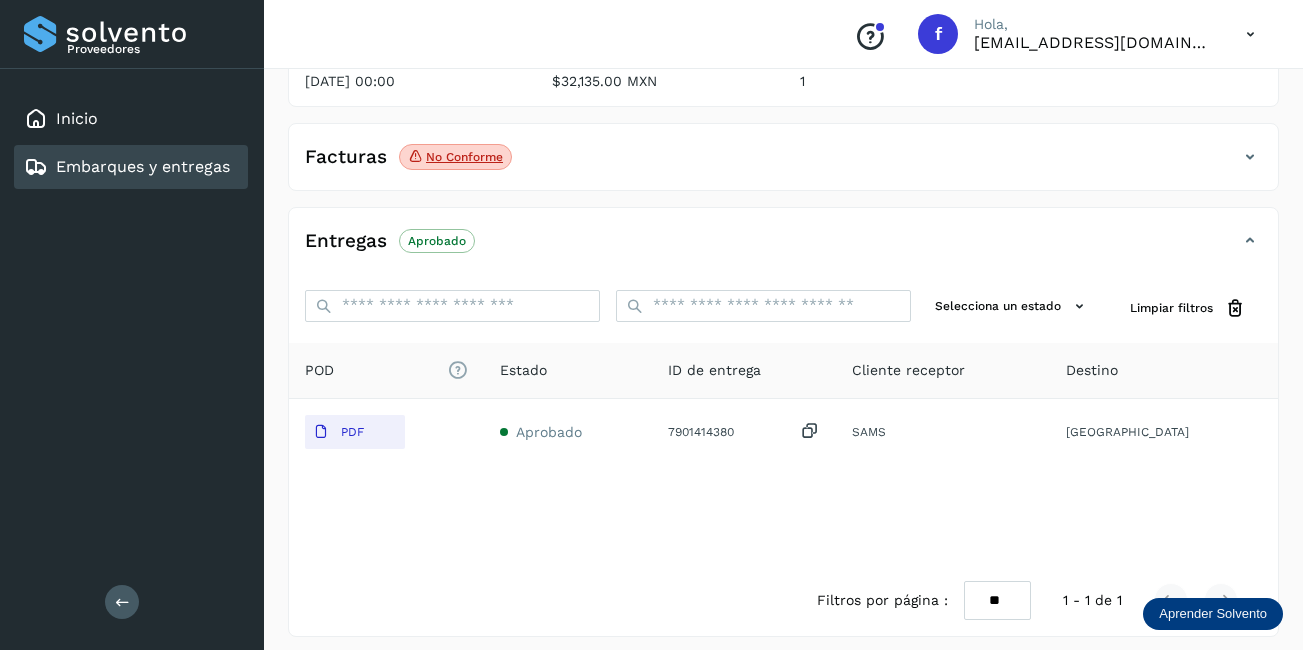 click on "No conforme" 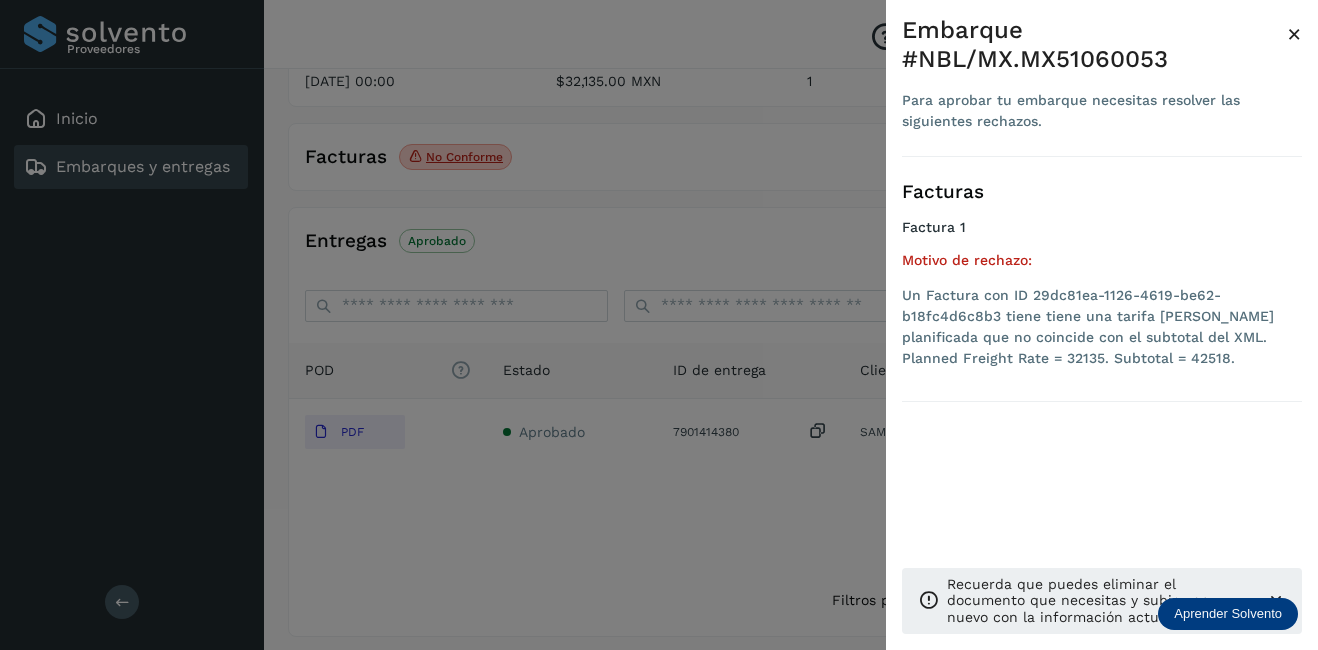 click on "×" at bounding box center [1294, 34] 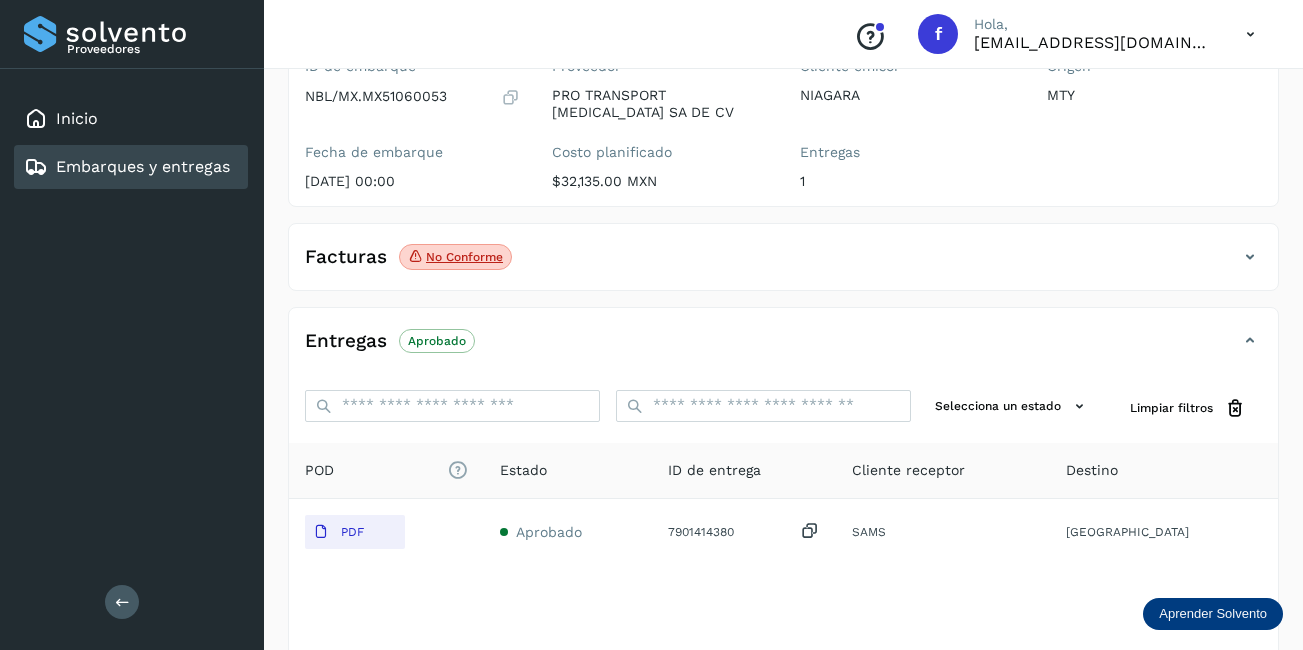 scroll, scrollTop: 0, scrollLeft: 0, axis: both 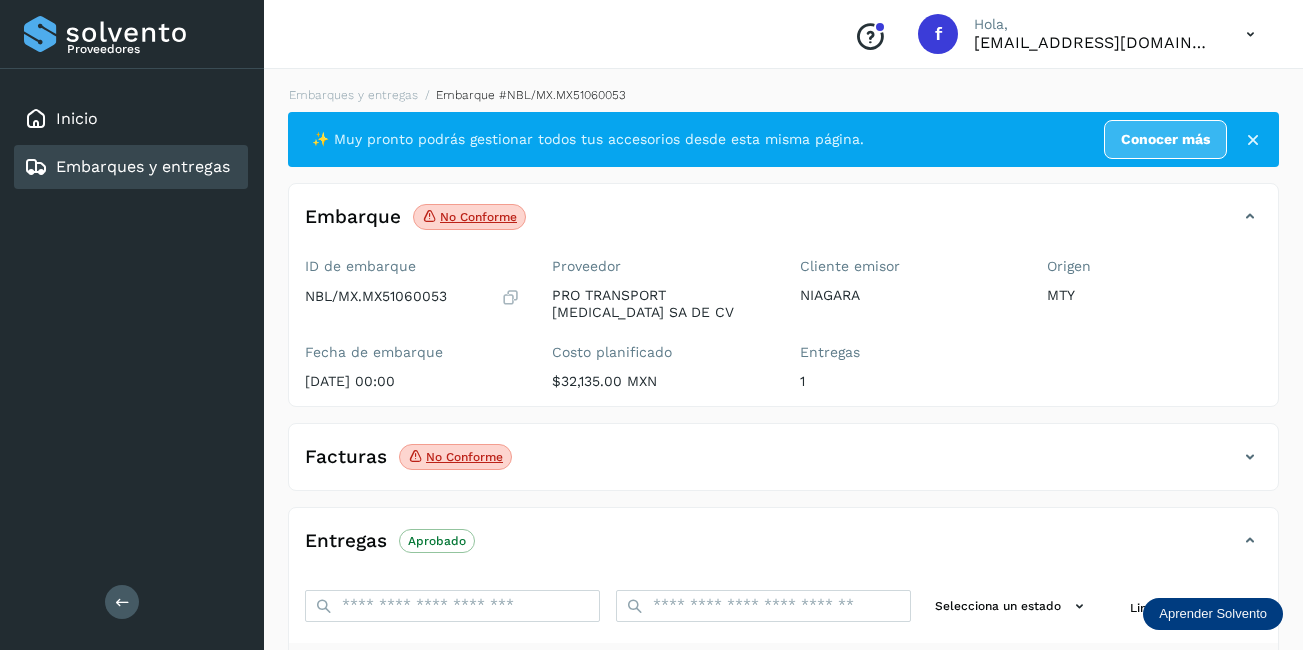 click on "Facturas" at bounding box center [346, 457] 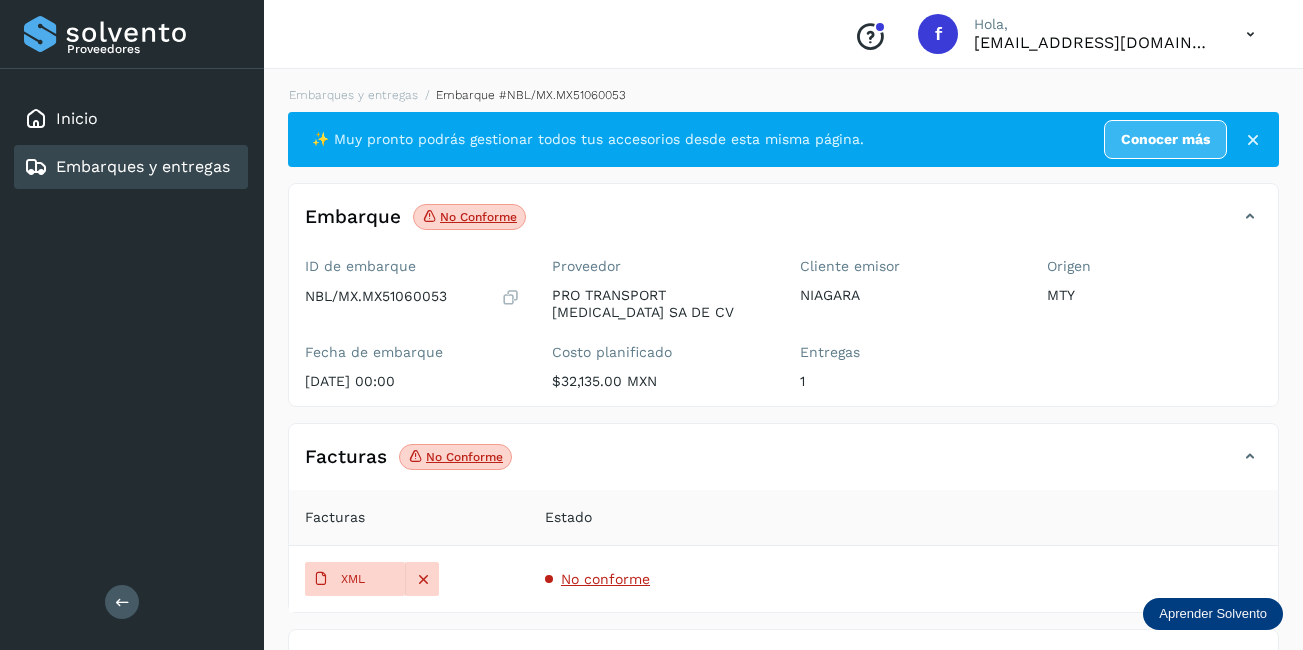 scroll, scrollTop: 200, scrollLeft: 0, axis: vertical 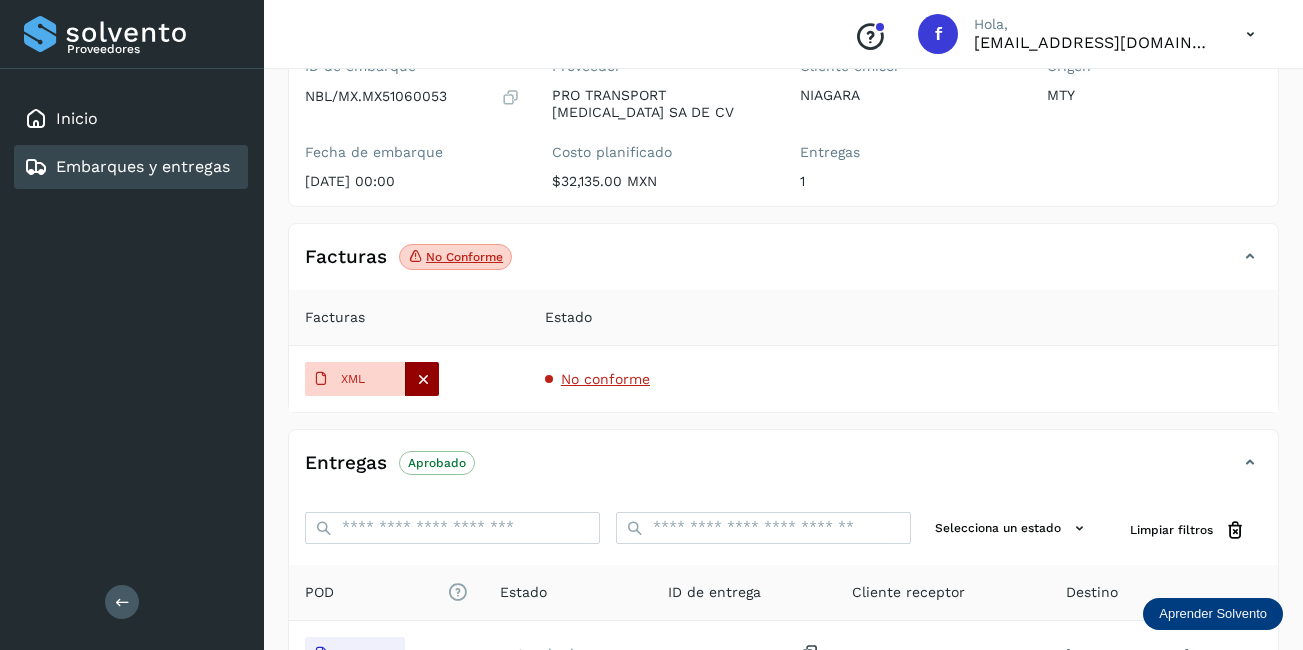 click 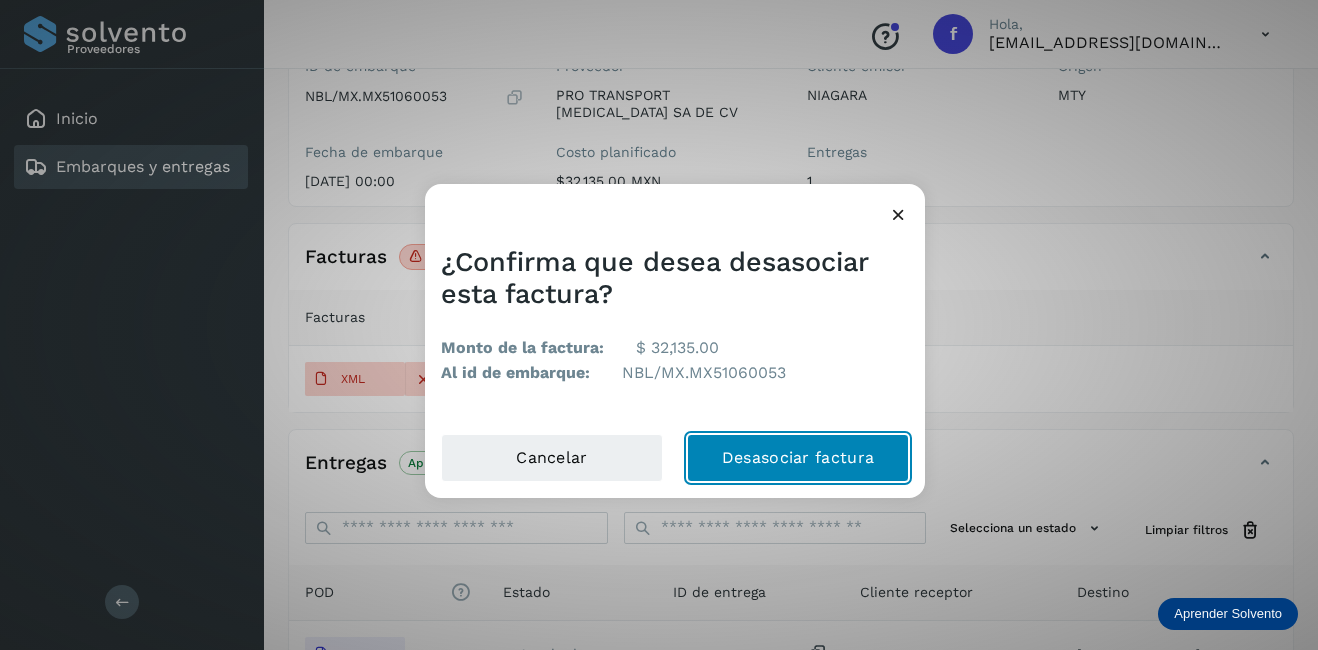 click on "Desasociar factura" 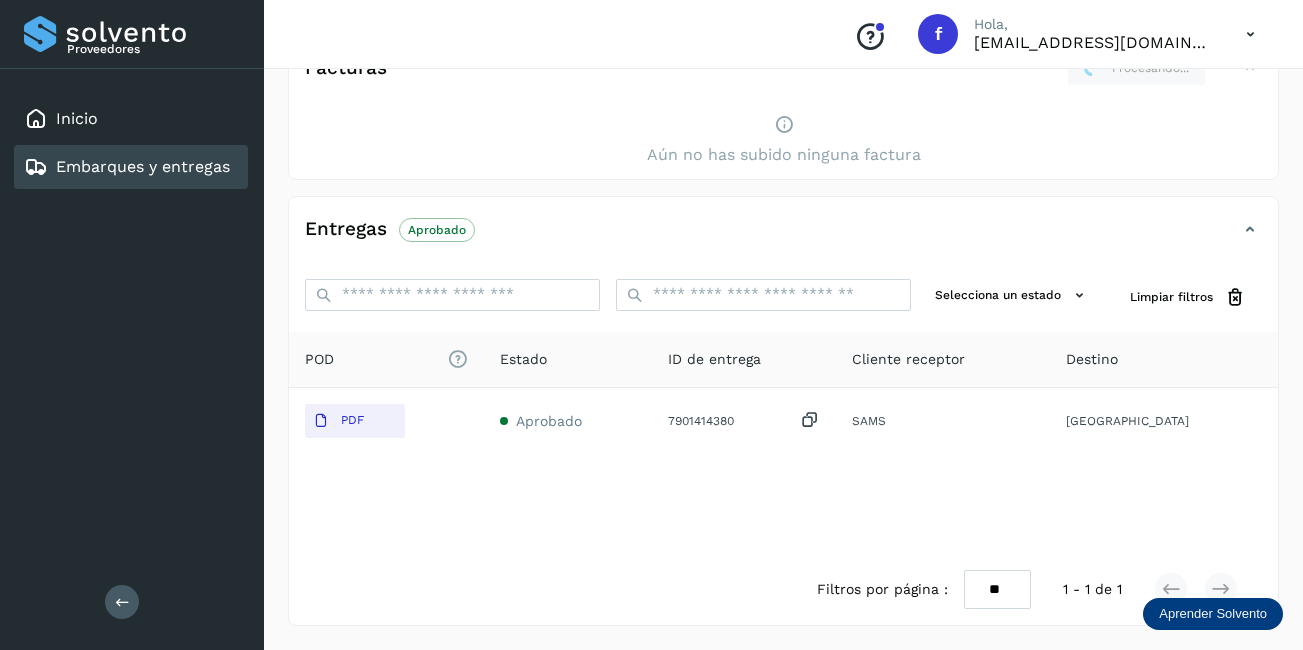 scroll, scrollTop: 0, scrollLeft: 0, axis: both 